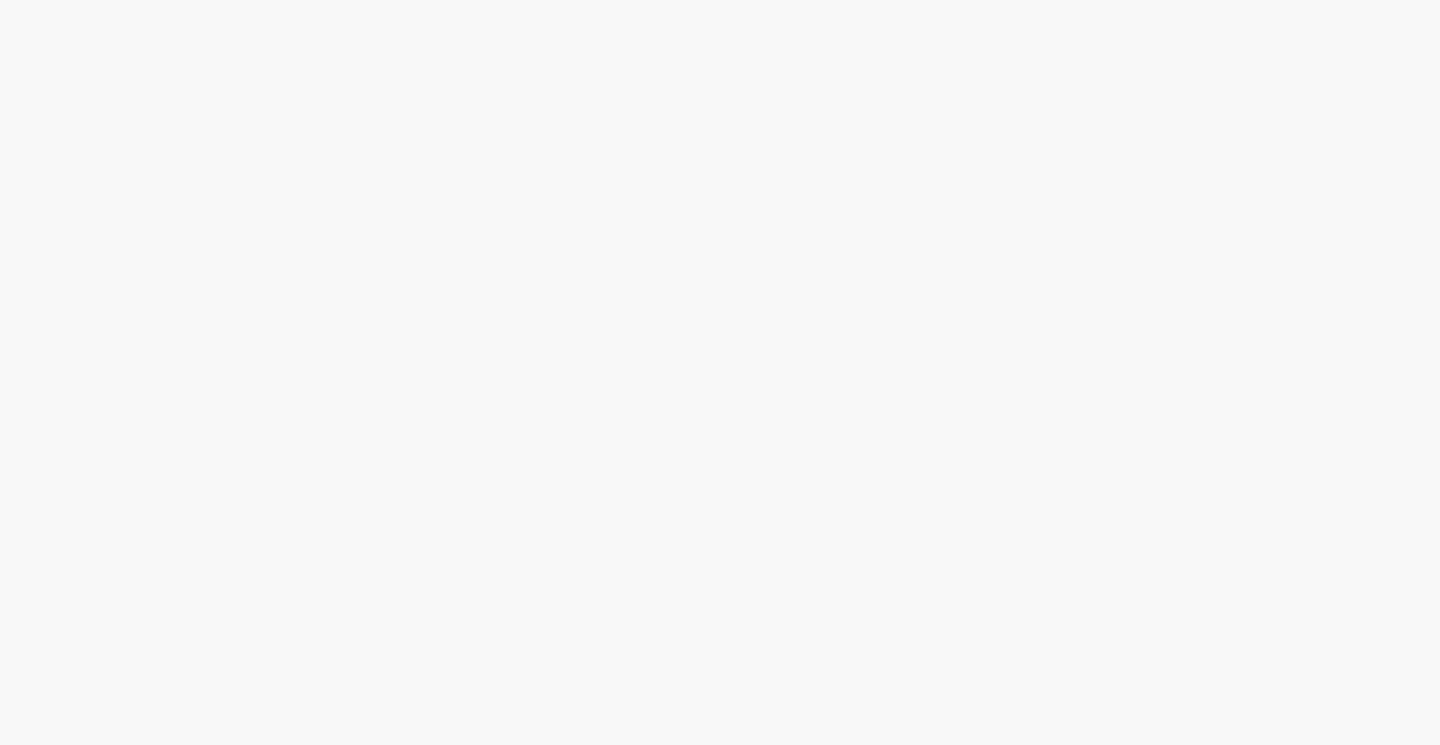 scroll, scrollTop: 0, scrollLeft: 0, axis: both 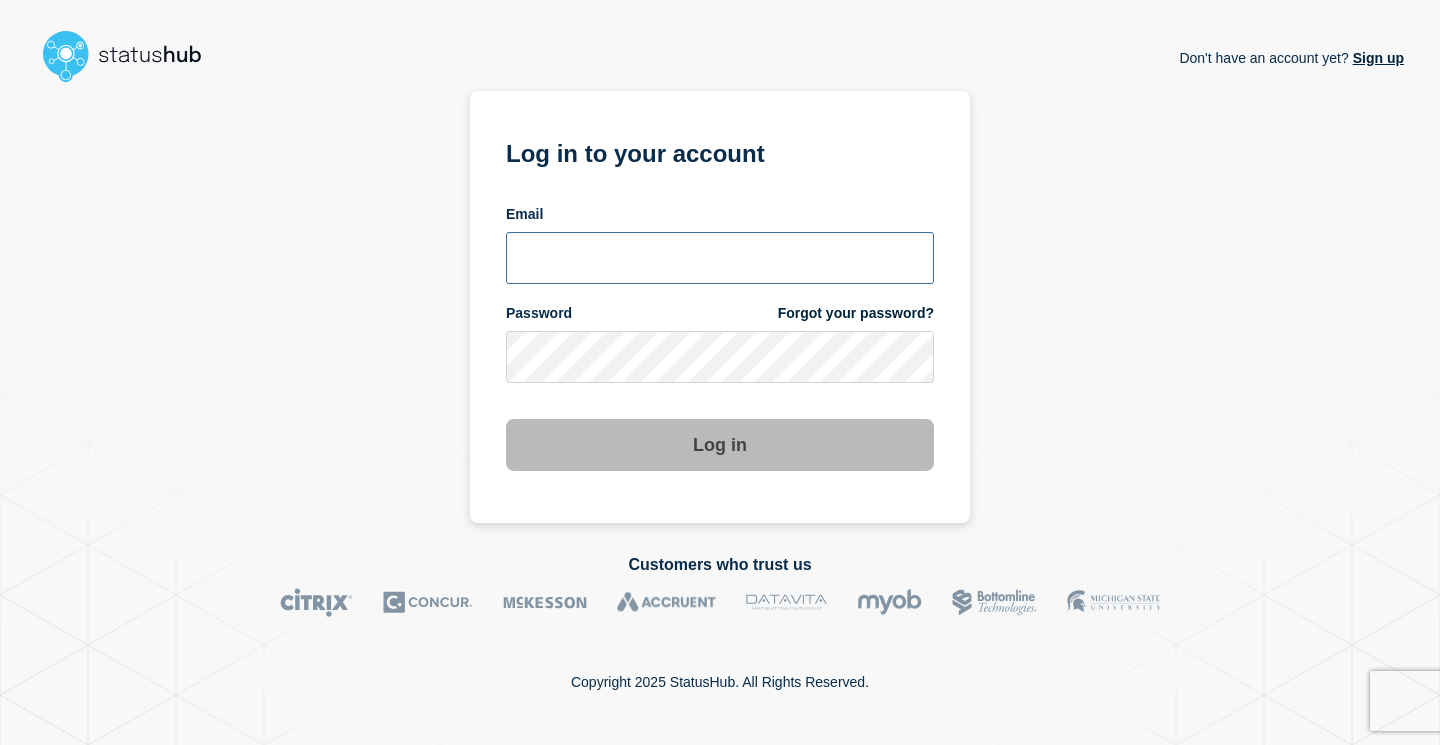 type on "[EMAIL_ADDRESS][PERSON_NAME][DOMAIN_NAME]" 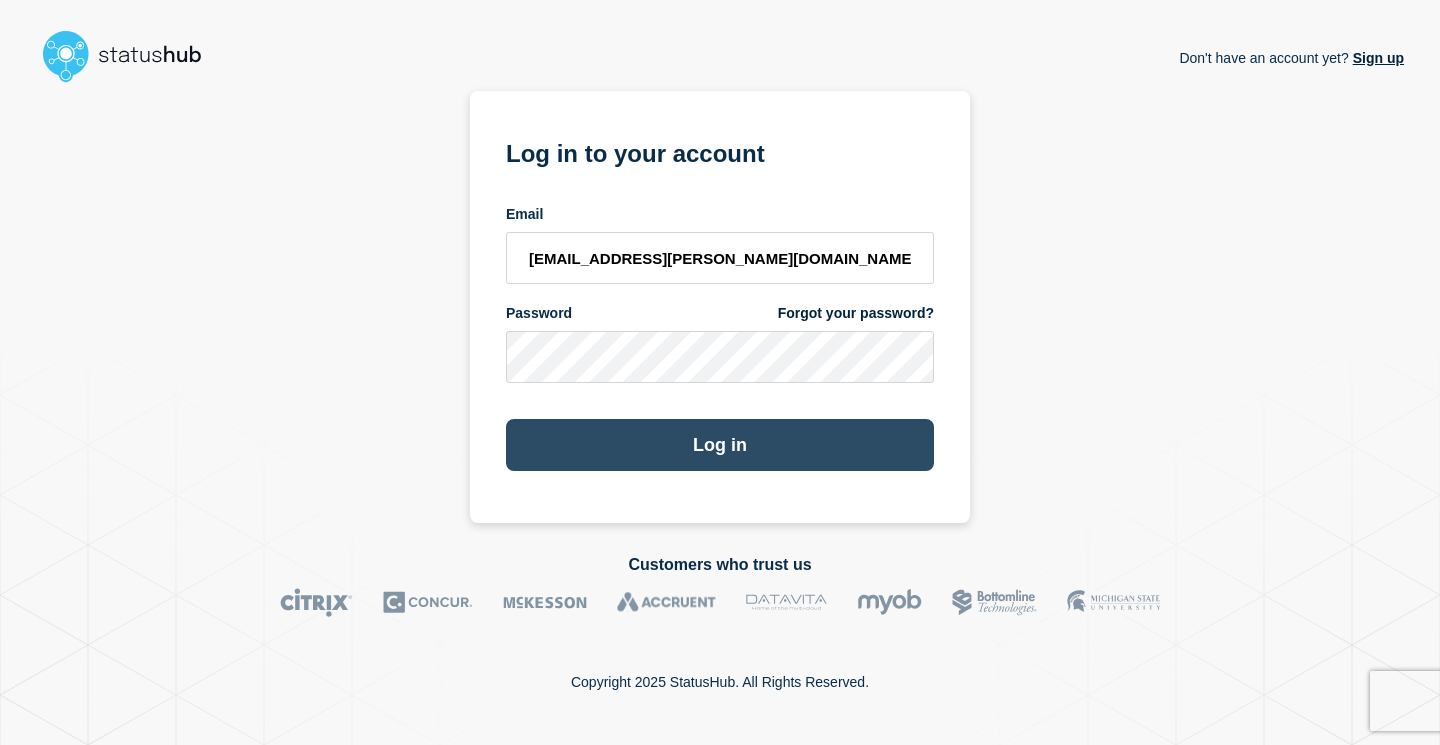 click on "Log in" at bounding box center [720, 445] 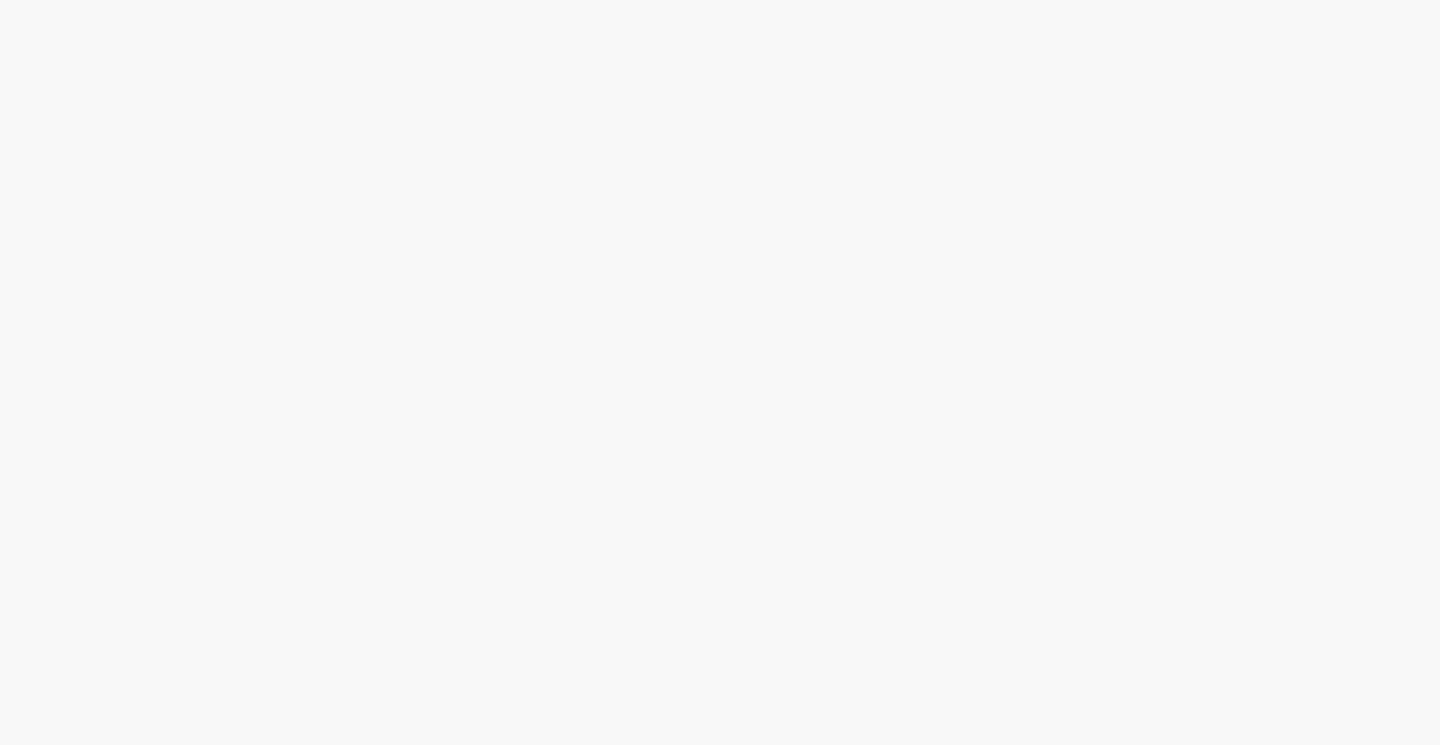 scroll, scrollTop: 0, scrollLeft: 0, axis: both 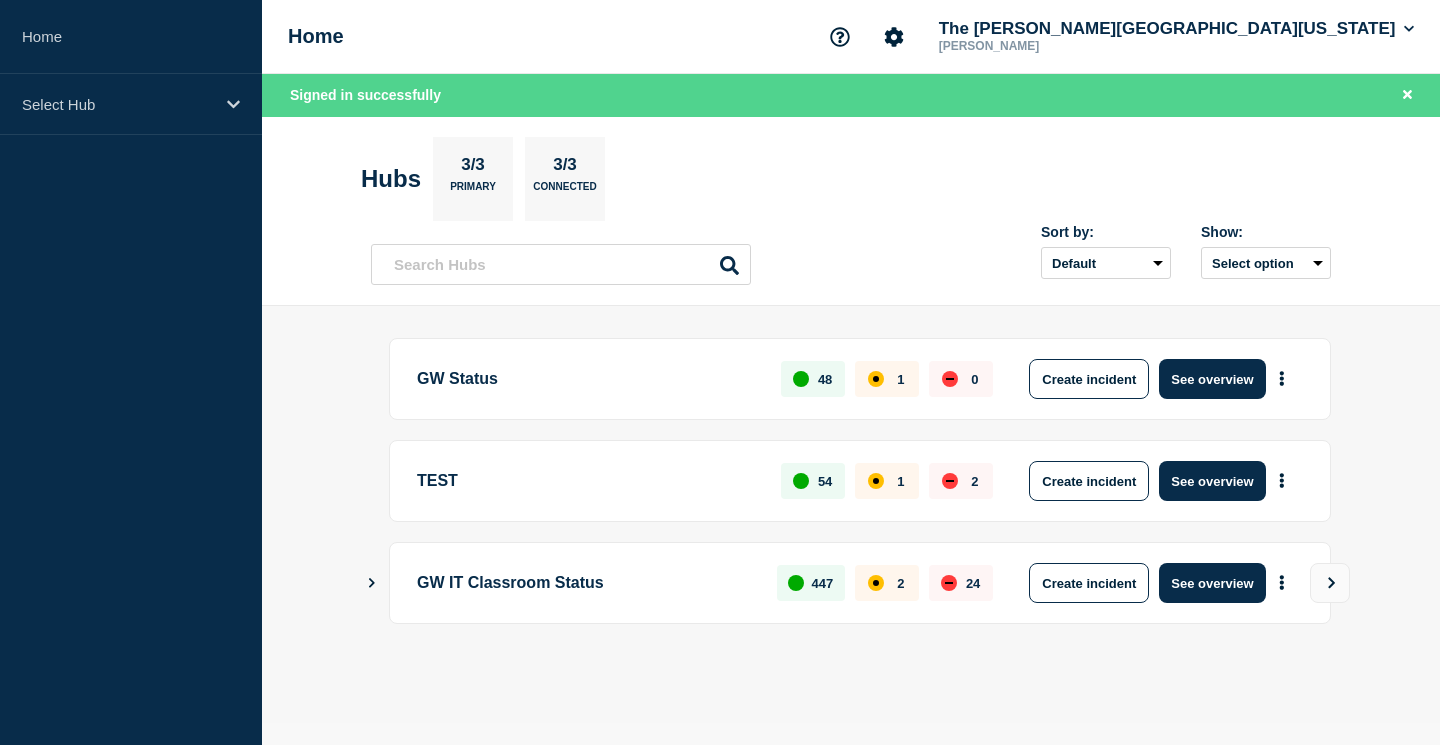 click on "GW Status" at bounding box center (587, 379) 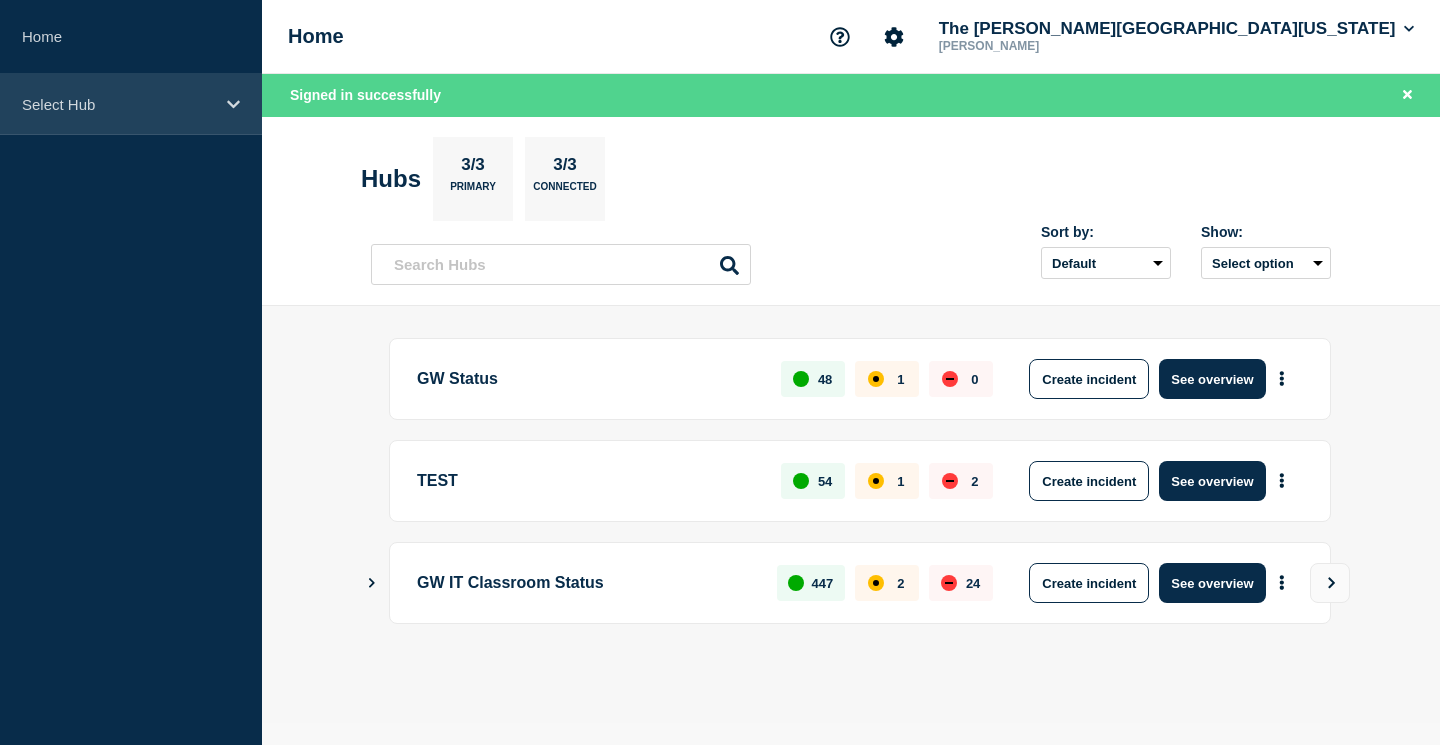 click on "Select Hub" at bounding box center [118, 104] 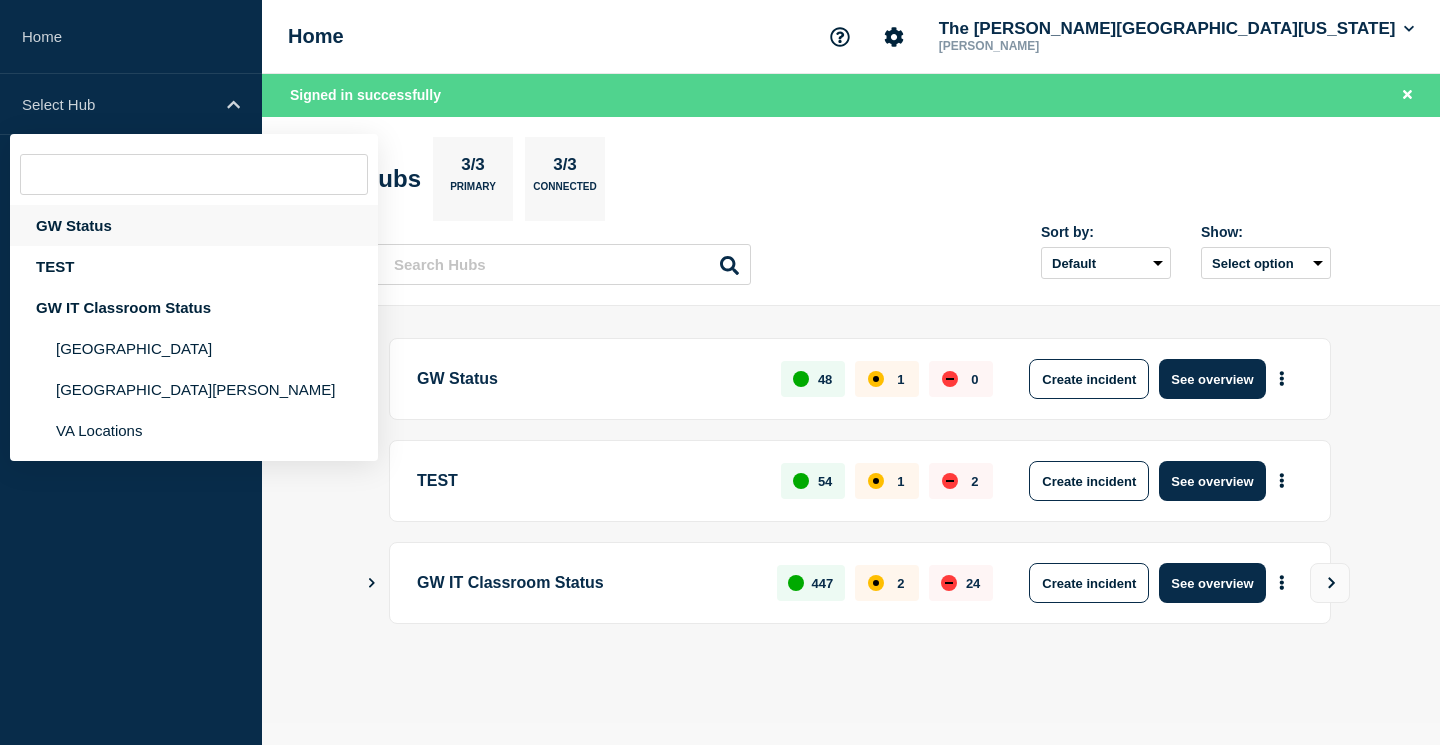 click on "GW Status" at bounding box center [194, 225] 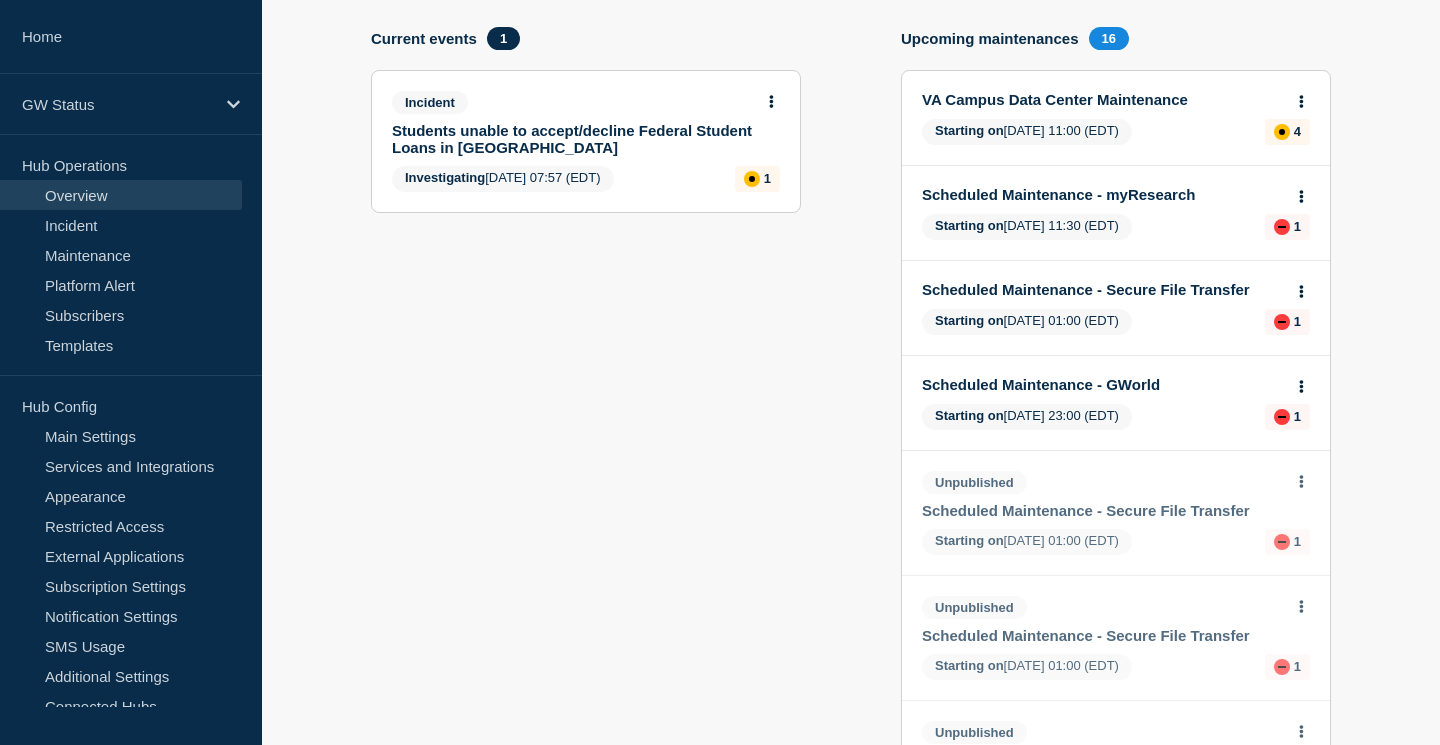scroll, scrollTop: 111, scrollLeft: 0, axis: vertical 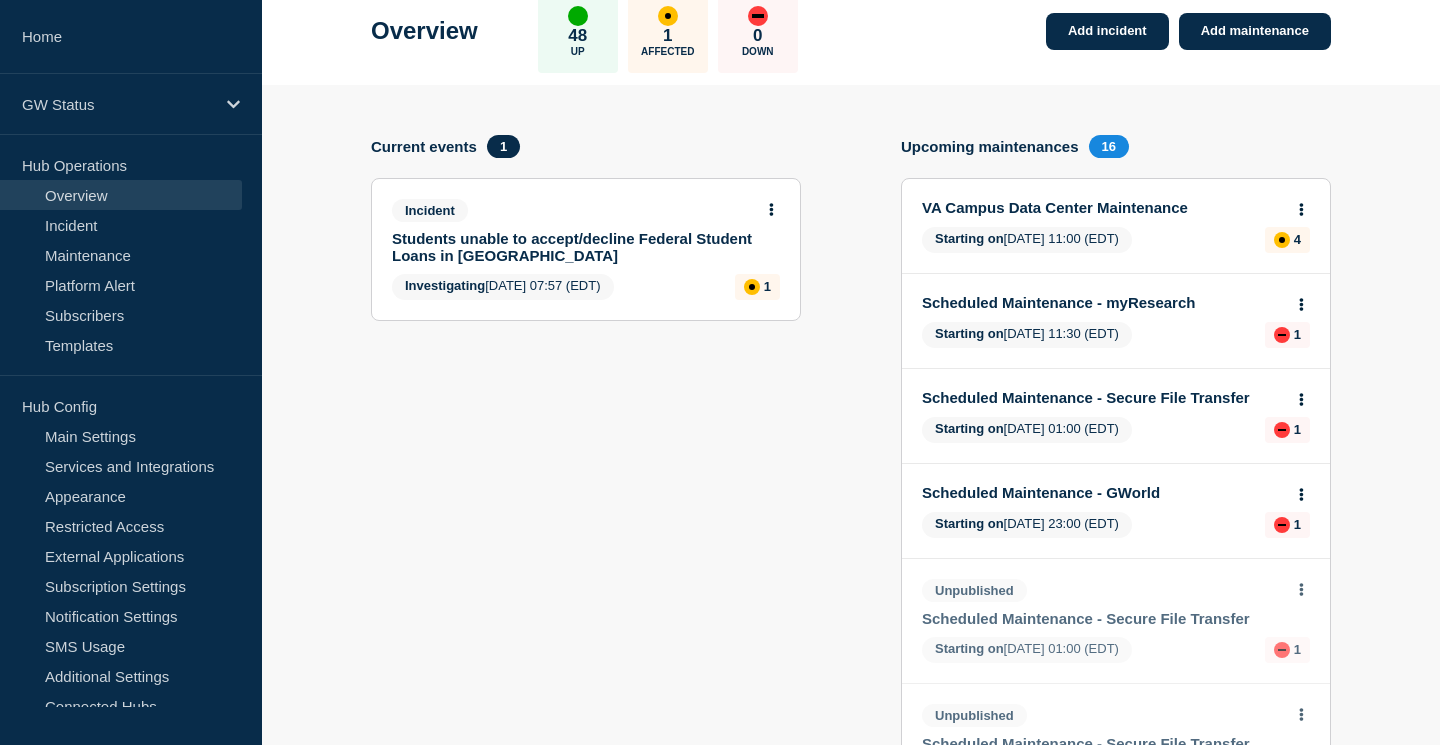 click on "Students unable to accept/decline Federal Student Loans in [GEOGRAPHIC_DATA]" at bounding box center (572, 247) 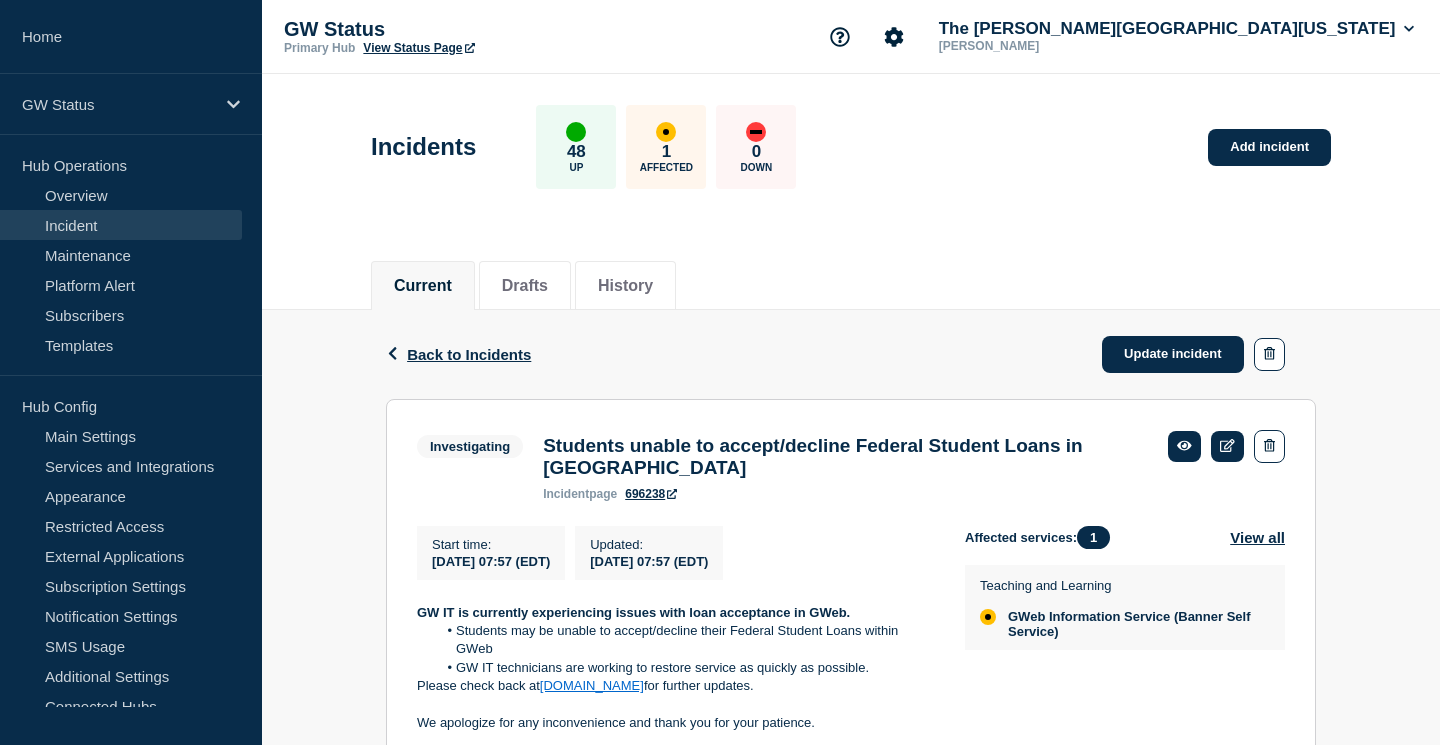scroll, scrollTop: 72, scrollLeft: 0, axis: vertical 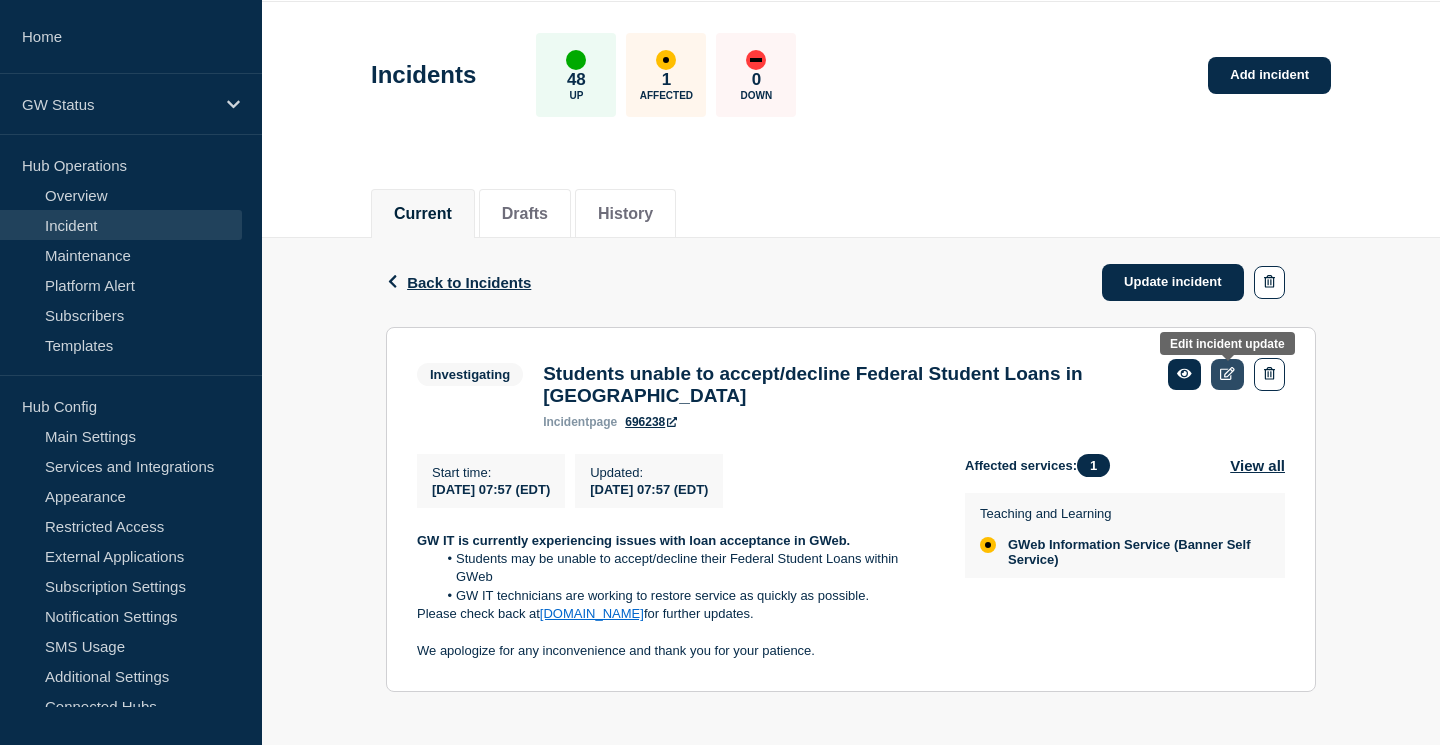 click 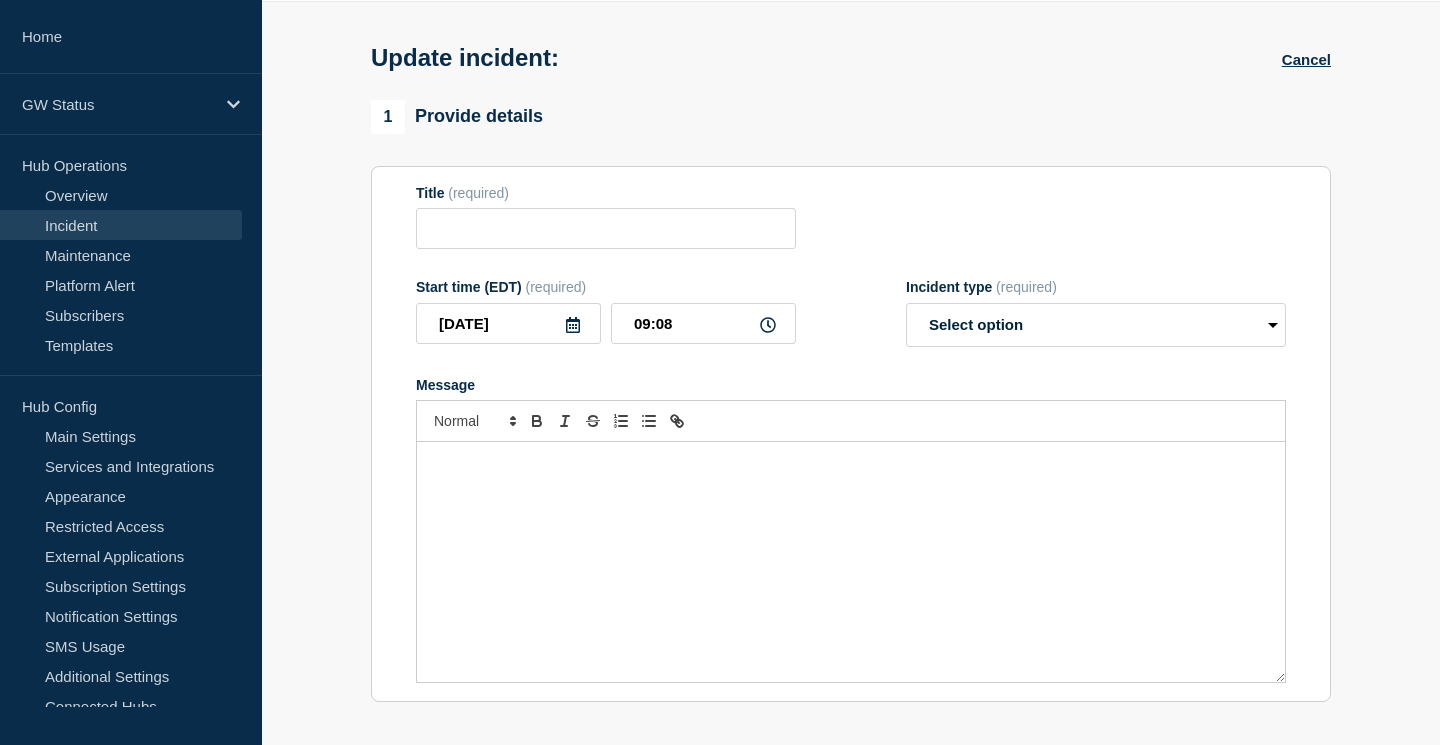 type on "Students unable to accept/decline Federal Student Loans in GWeb" 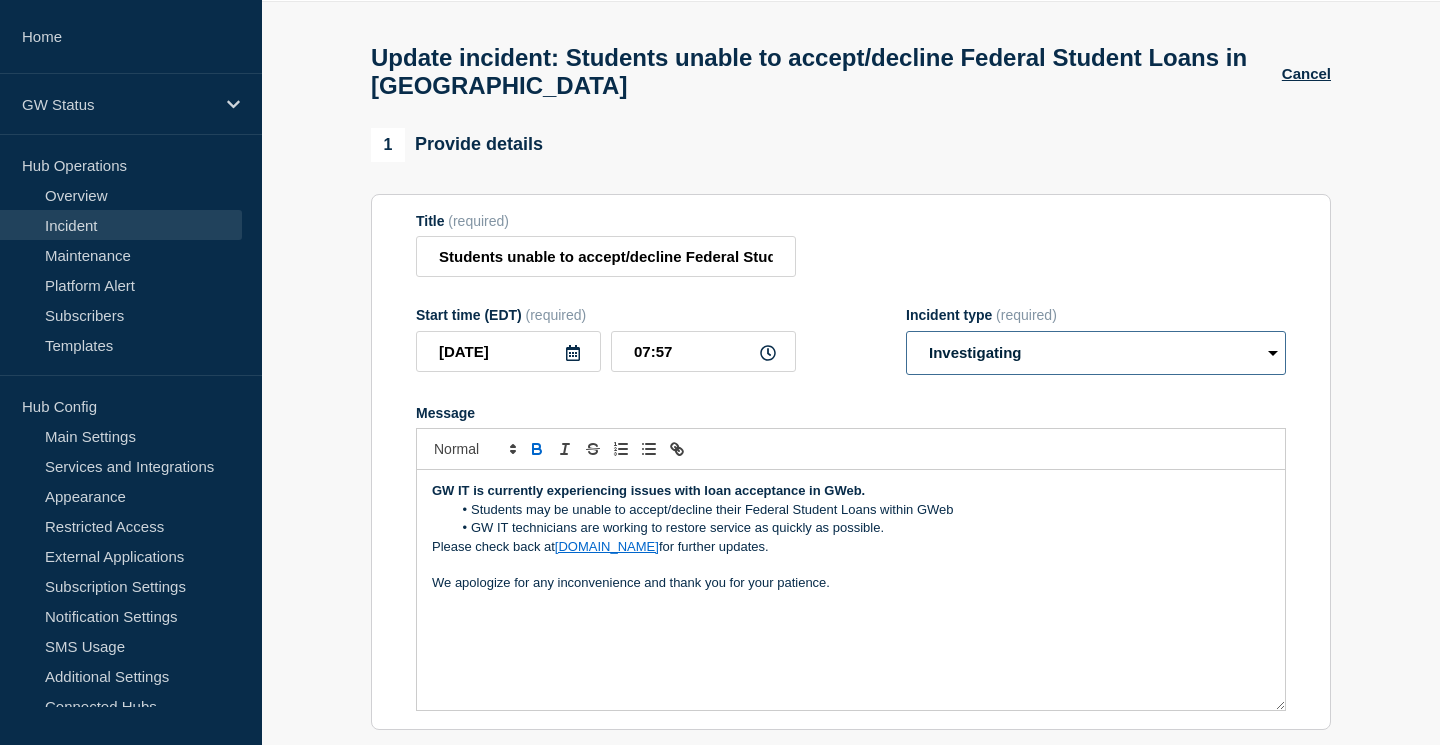 click on "Select option Investigating Identified Monitoring Resolved" at bounding box center [1096, 353] 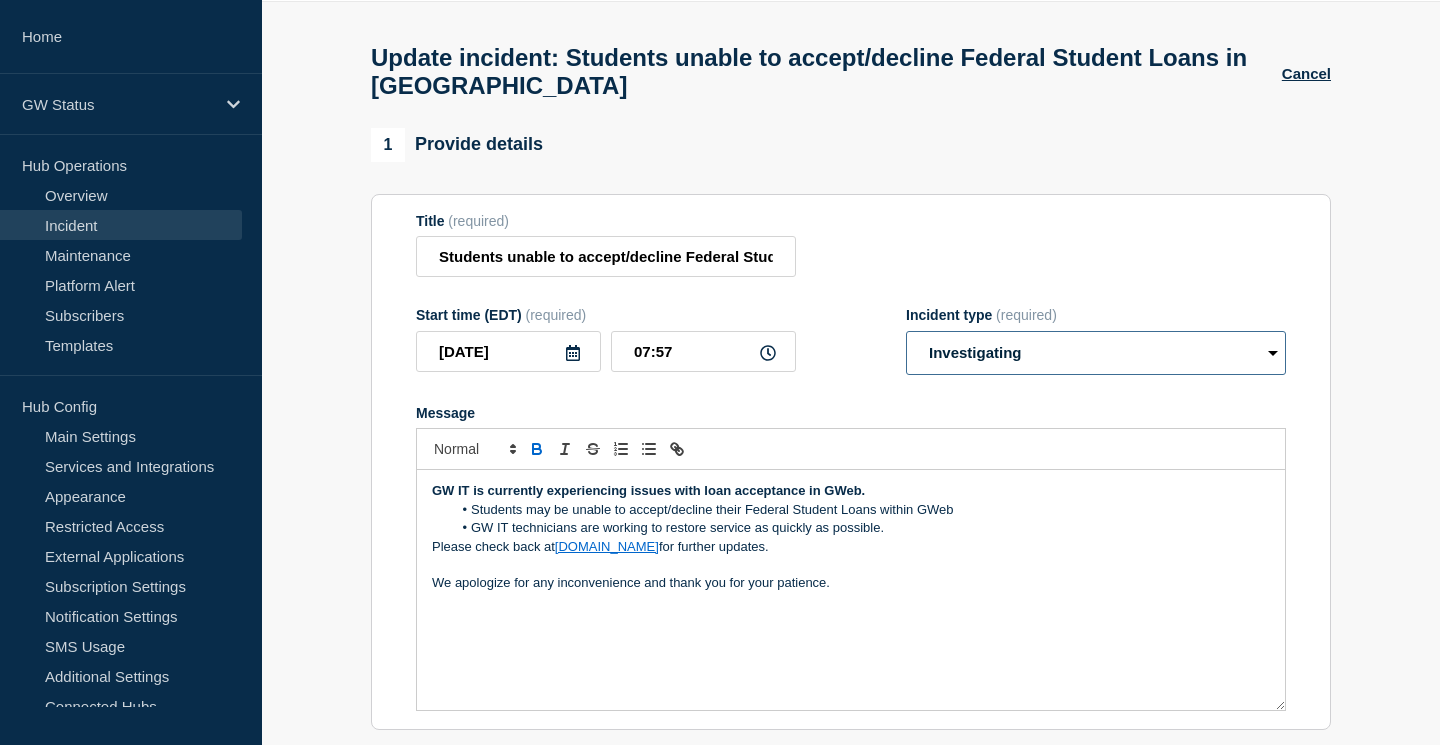select on "monitoring" 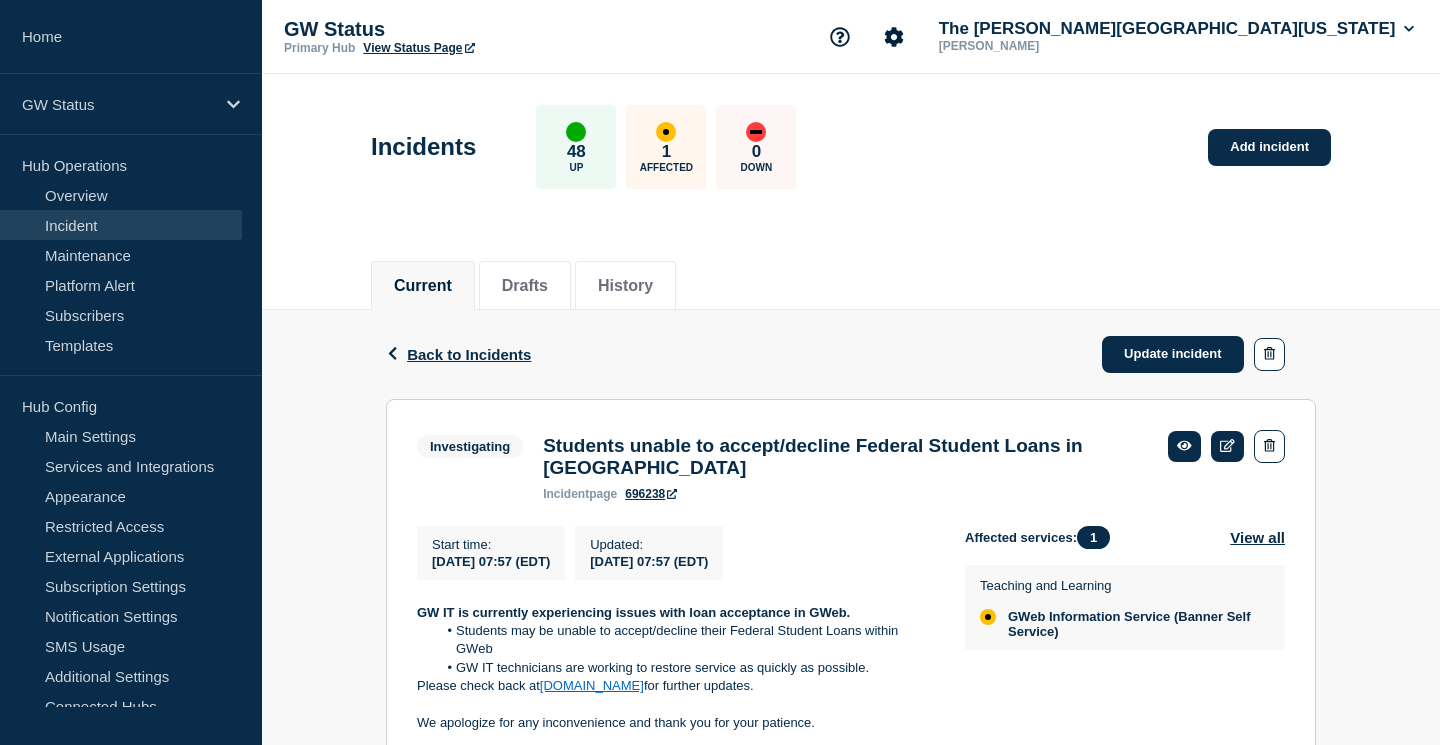 scroll, scrollTop: 72, scrollLeft: 0, axis: vertical 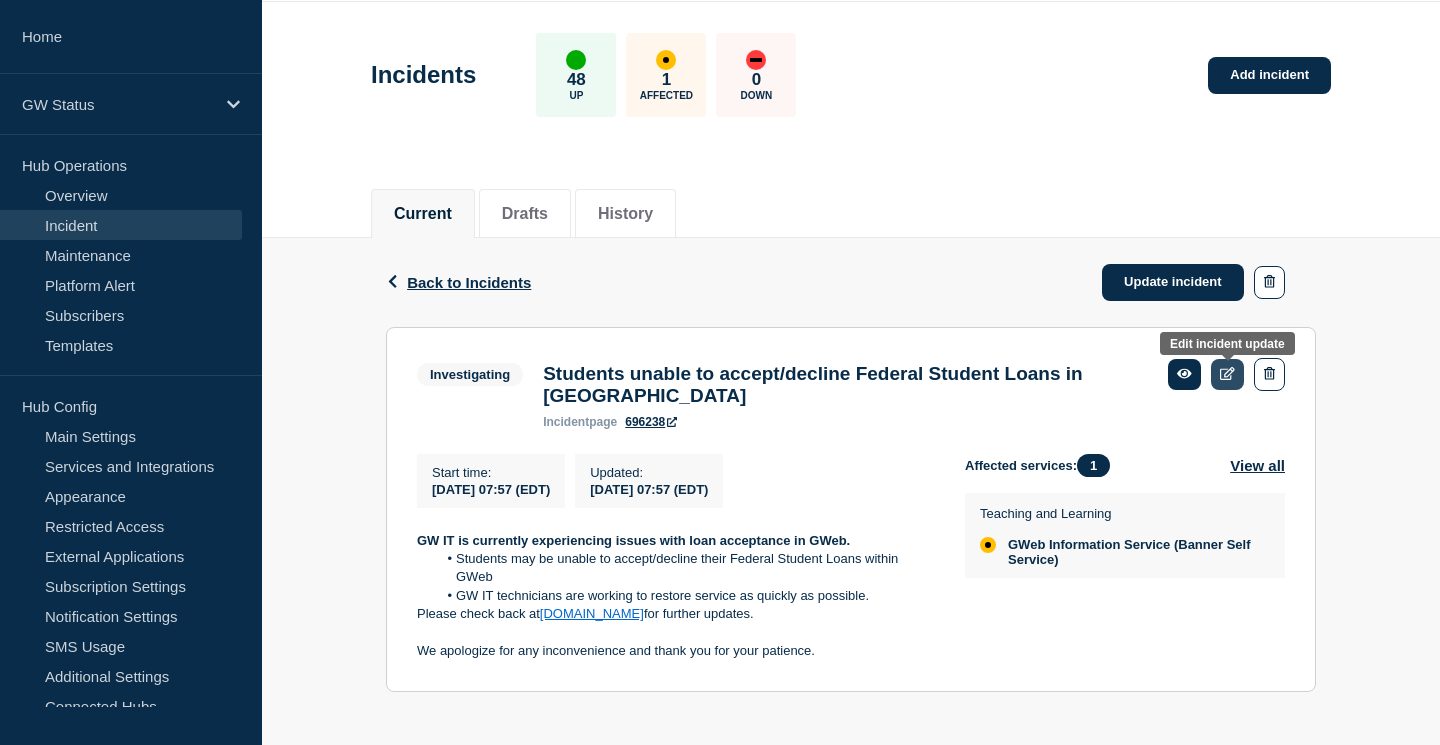 click 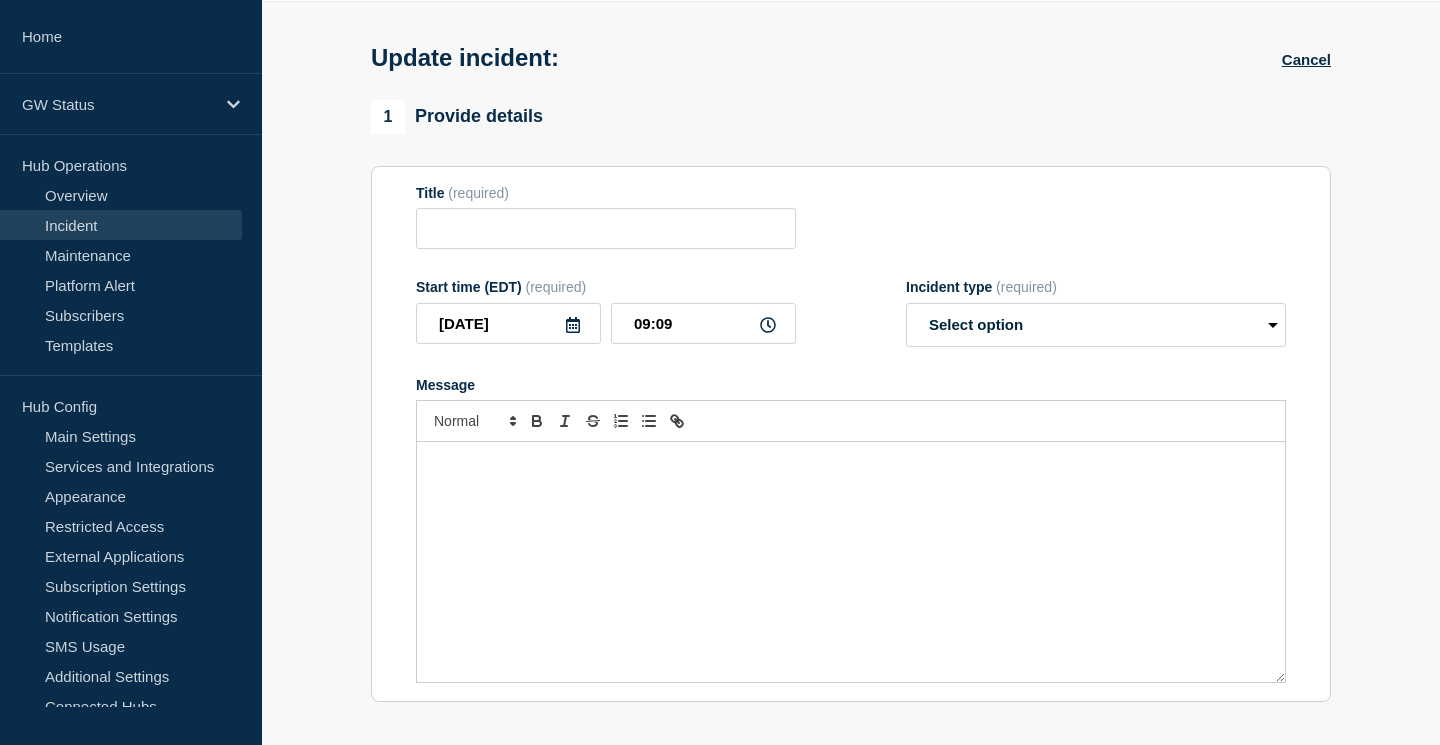 type on "Students unable to accept/decline Federal Student Loans in GWeb" 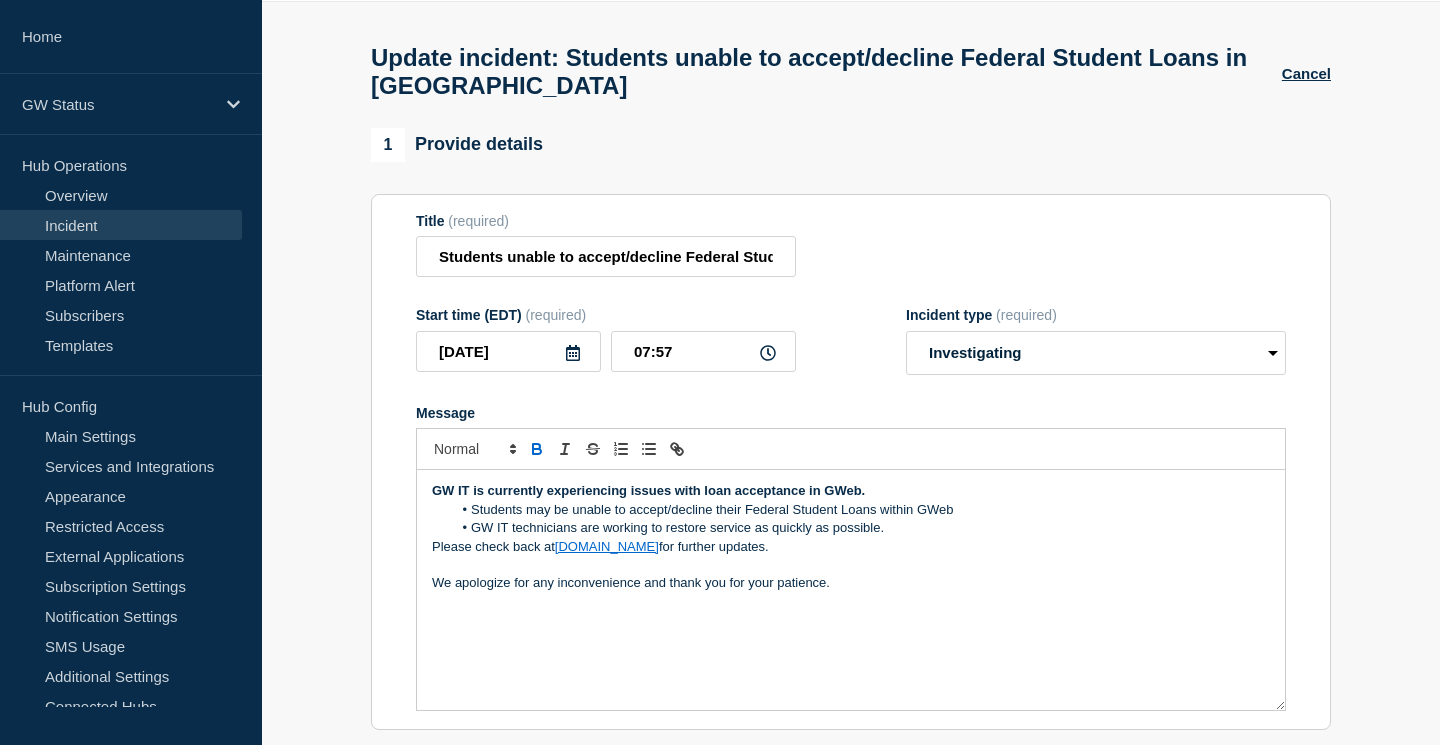 click on "Incident" at bounding box center (121, 225) 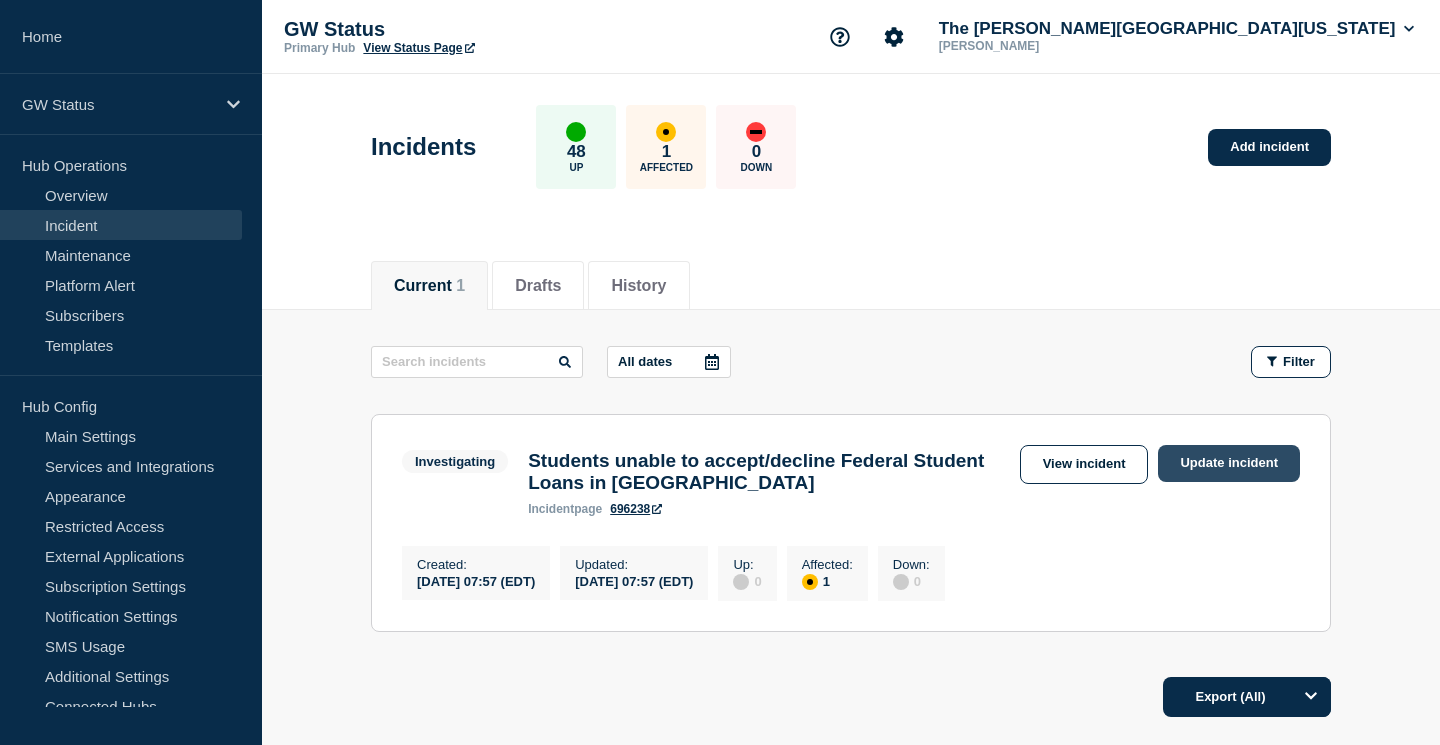 click on "Update incident" at bounding box center [1229, 463] 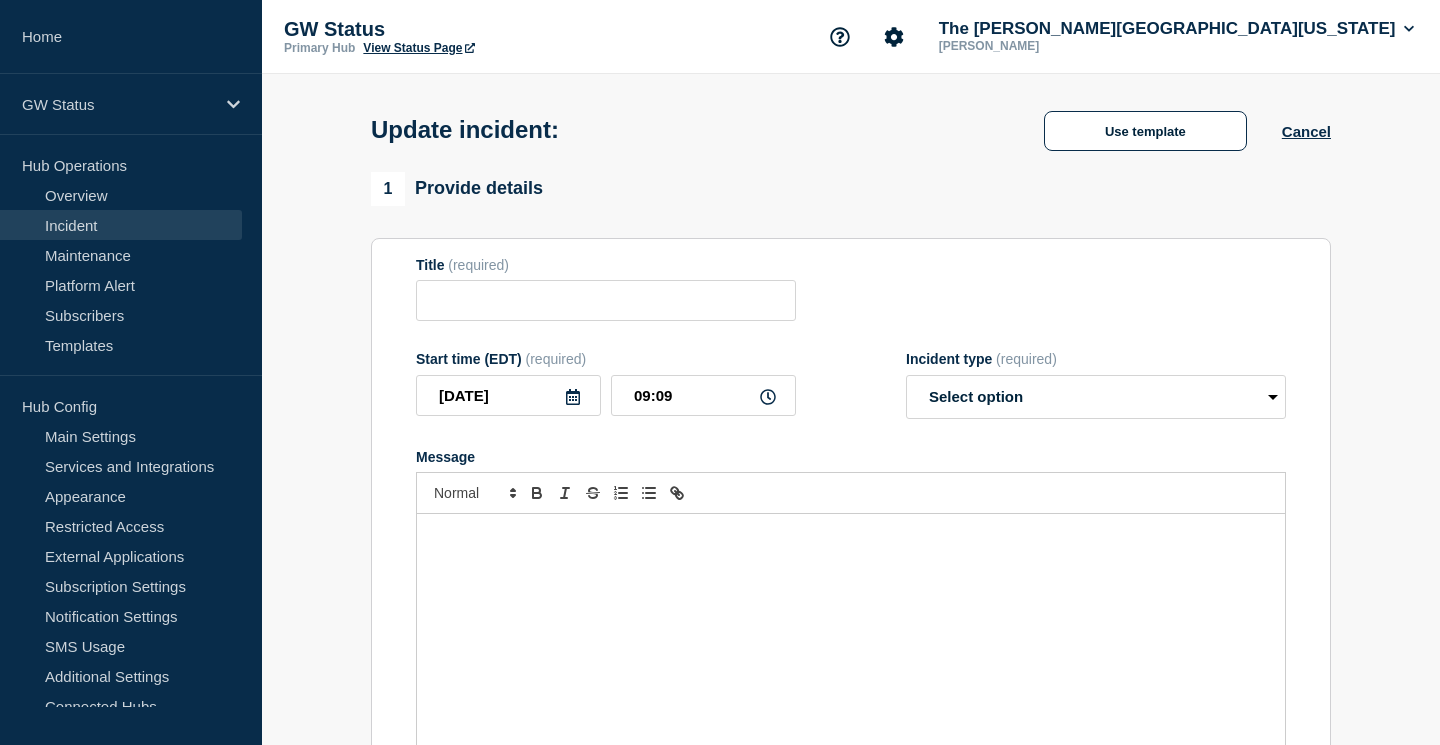 type on "Students unable to accept/decline Federal Student Loans in GWeb" 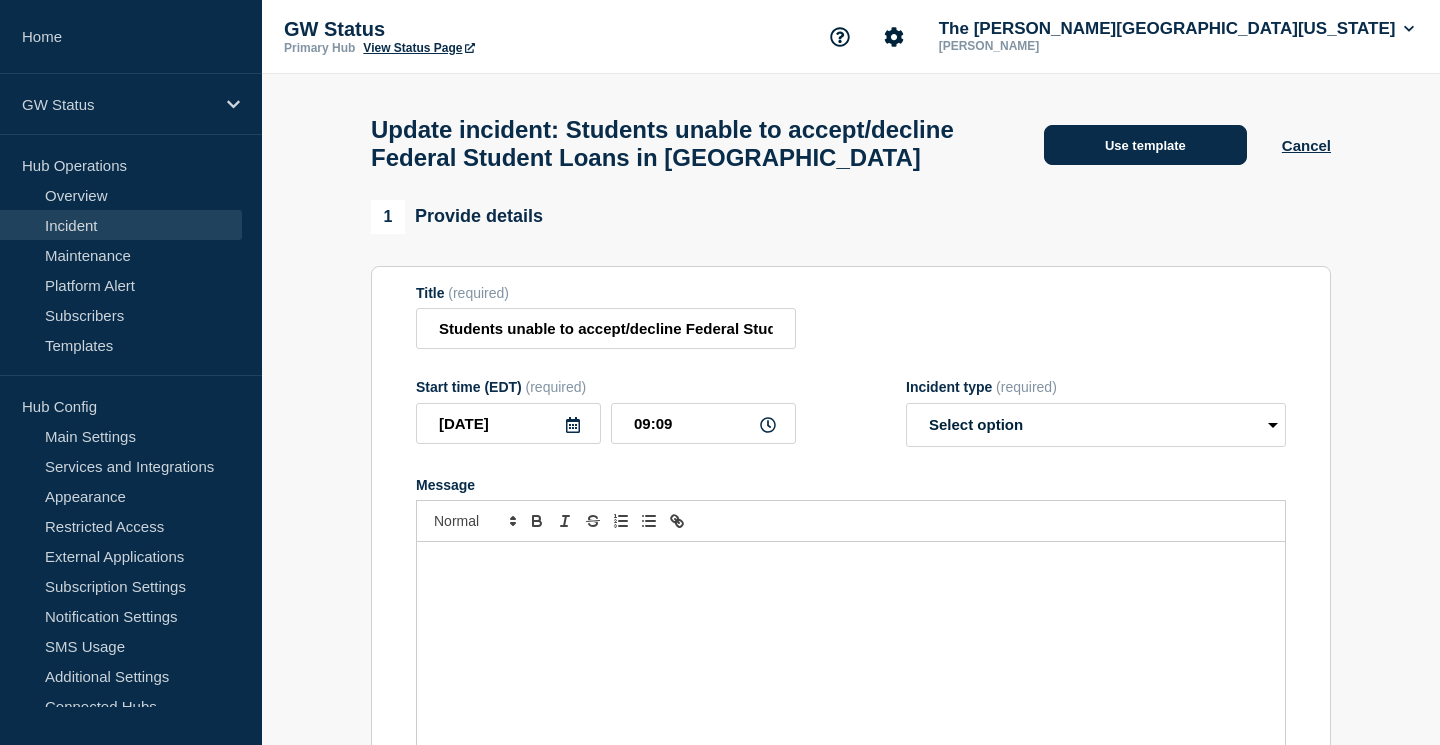 click on "Use template" at bounding box center [1145, 145] 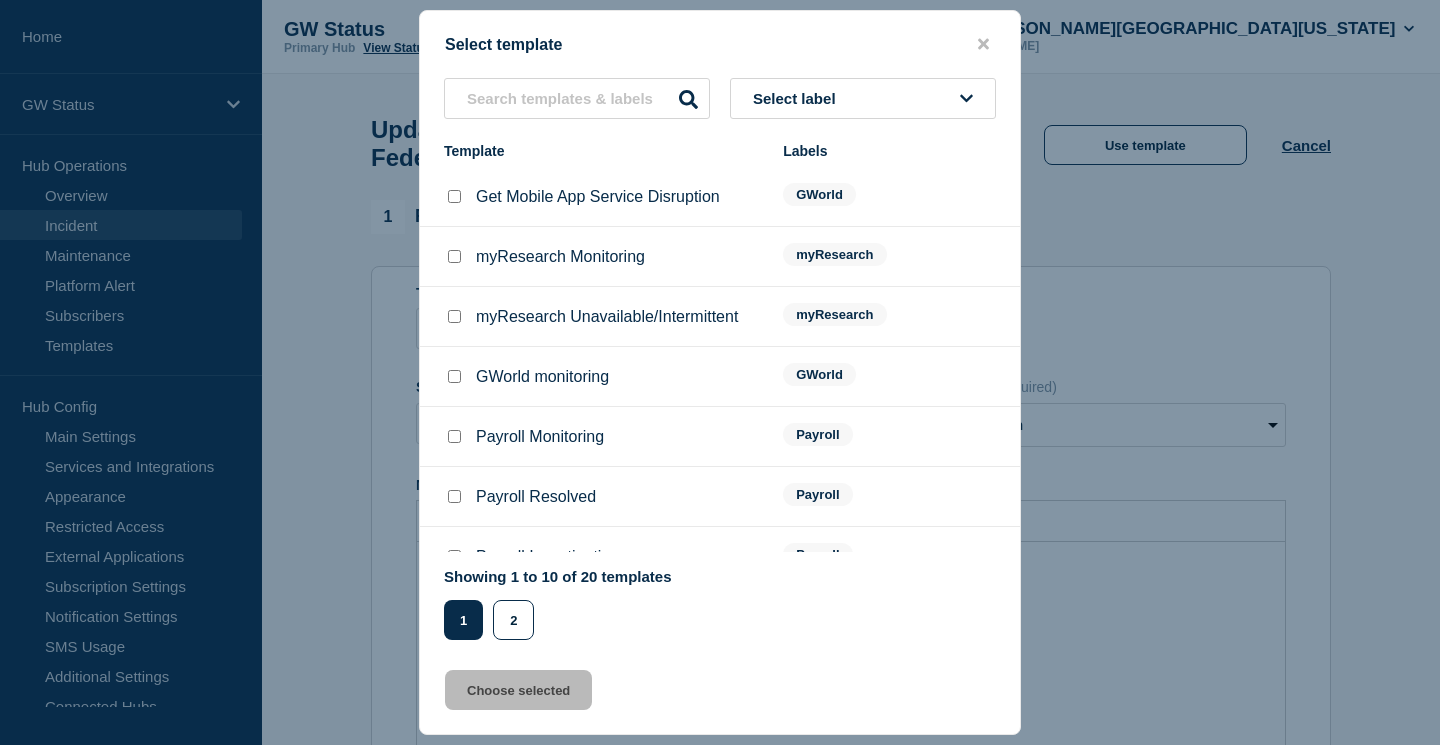 click on "Select label" at bounding box center [798, 98] 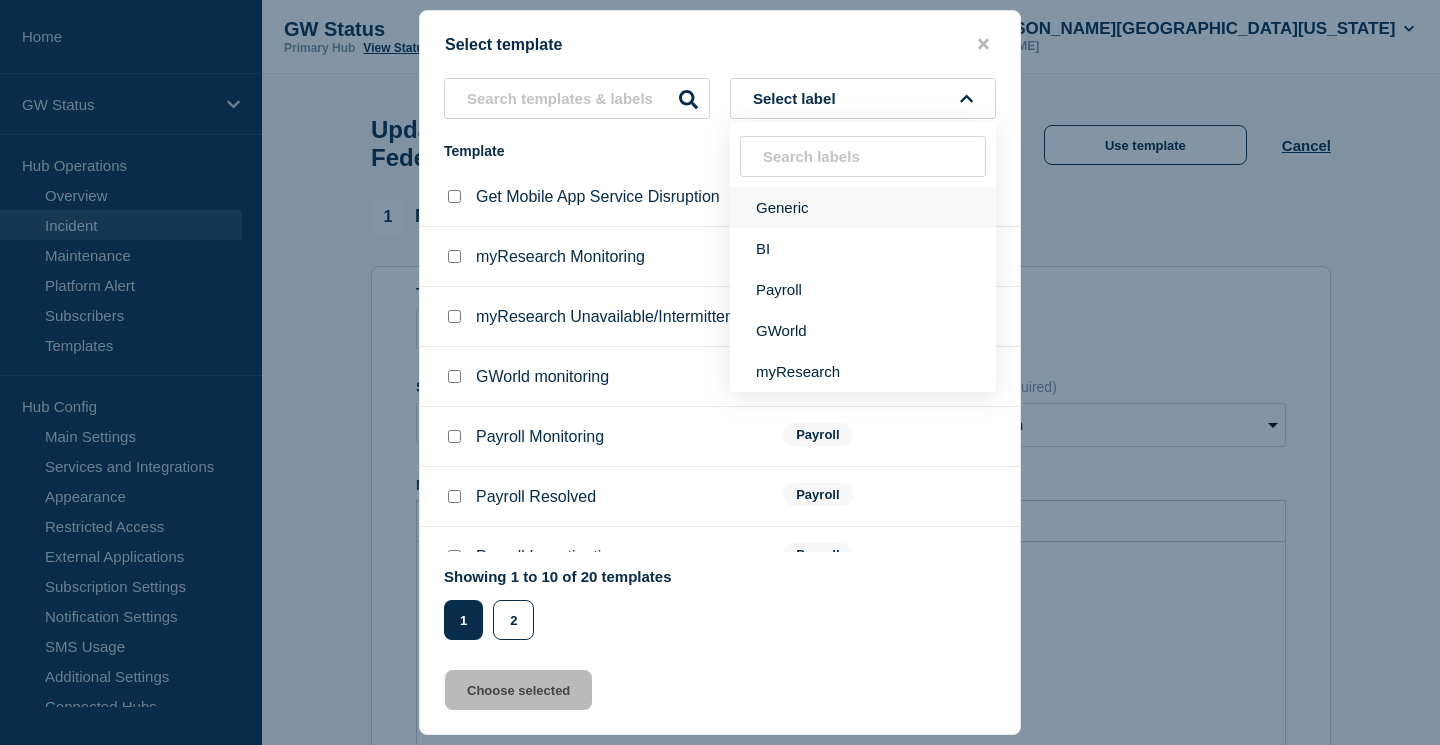 click on "Generic" at bounding box center (863, 207) 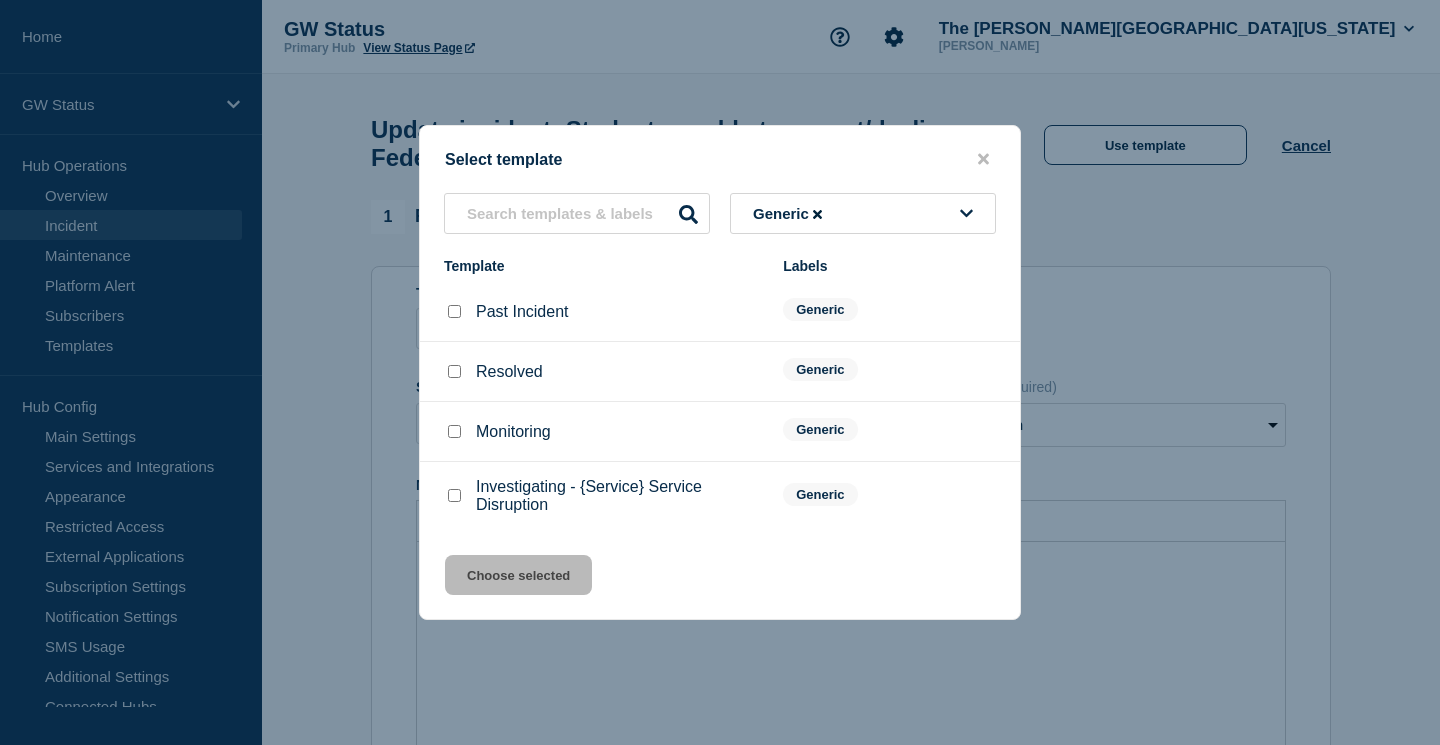 click at bounding box center [454, 431] 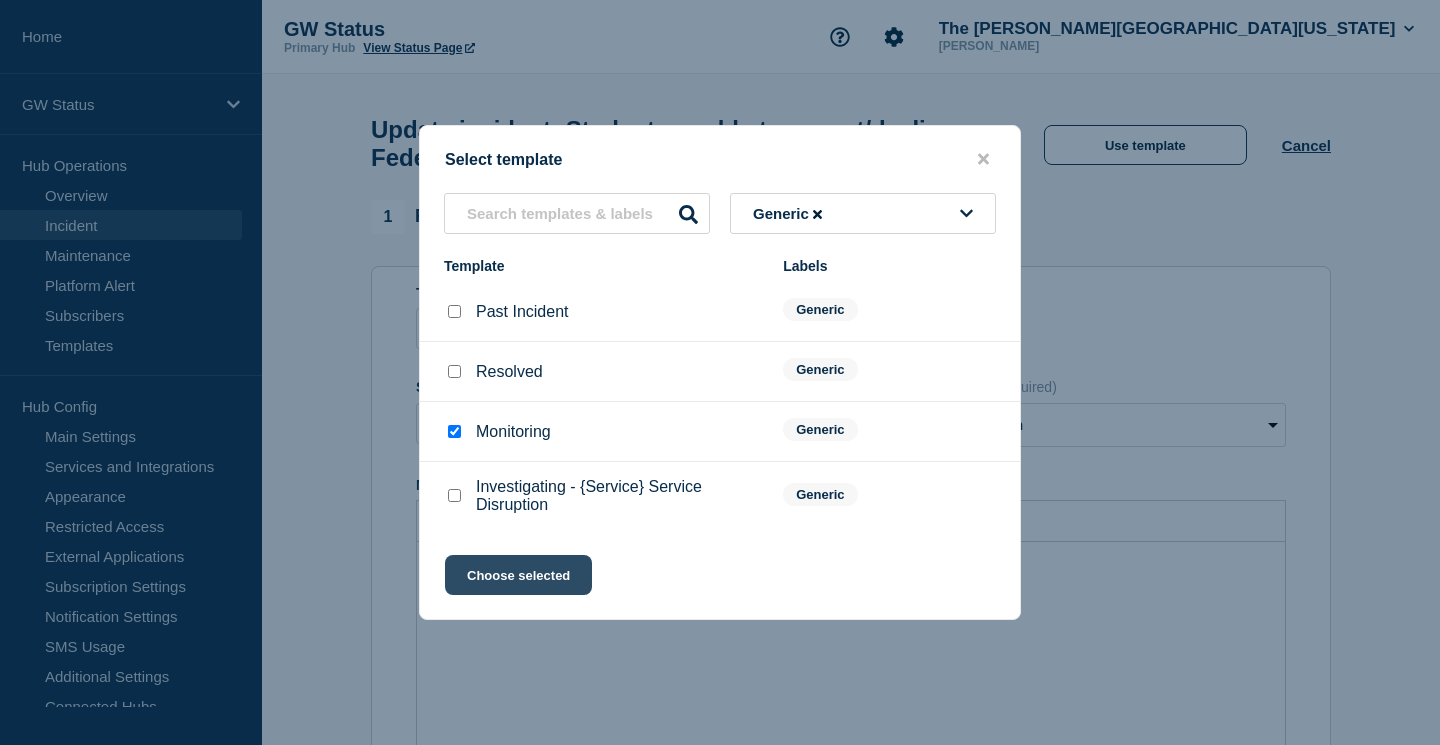 click on "Choose selected" 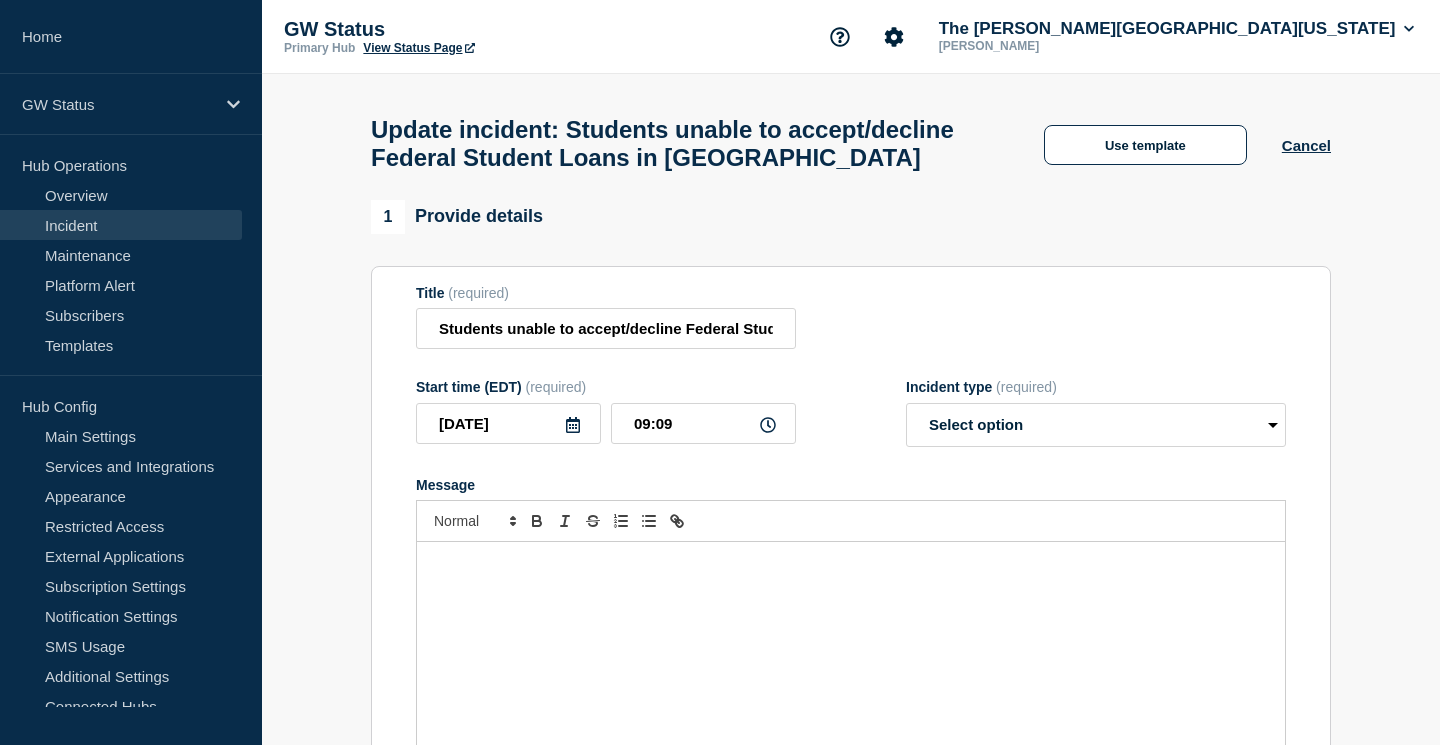 select on "monitoring" 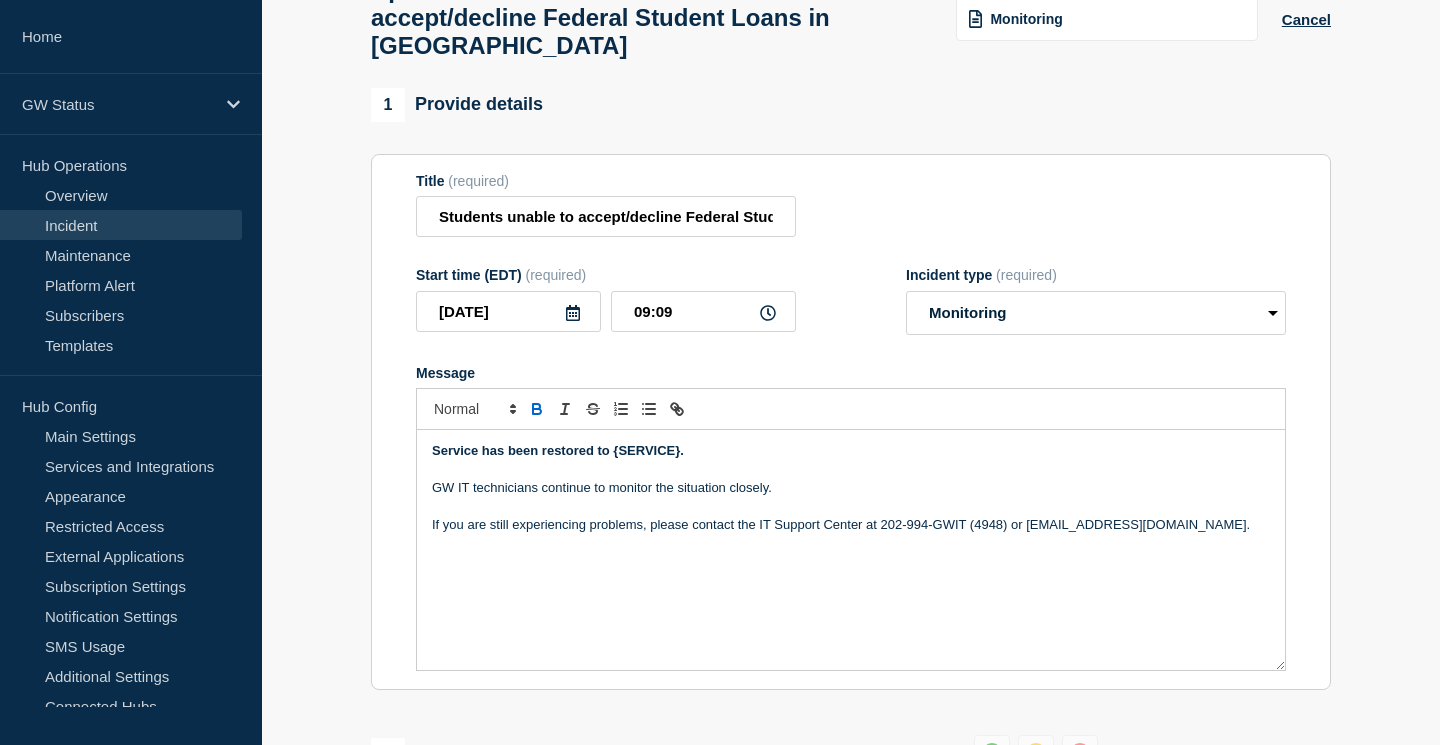 scroll, scrollTop: 135, scrollLeft: 0, axis: vertical 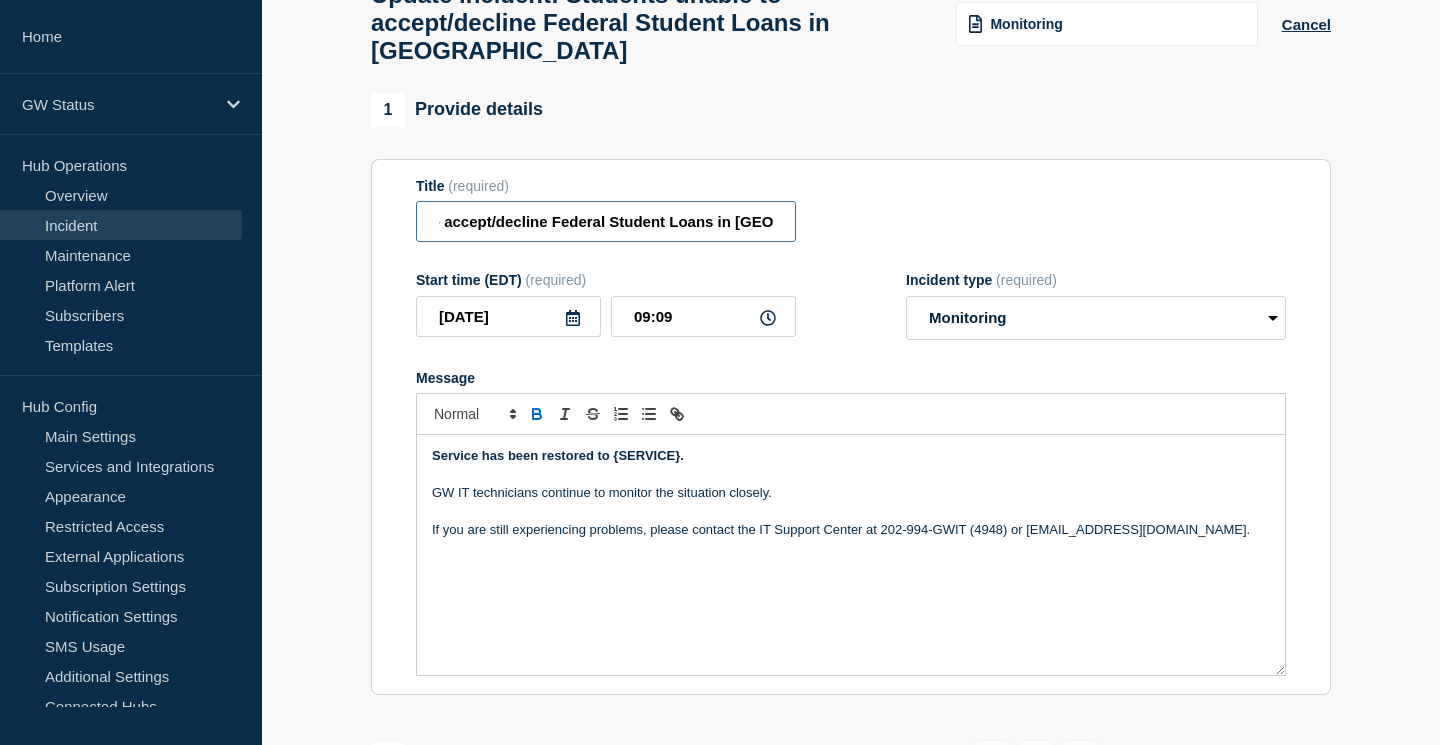drag, startPoint x: 629, startPoint y: 212, endPoint x: 785, endPoint y: 224, distance: 156.46086 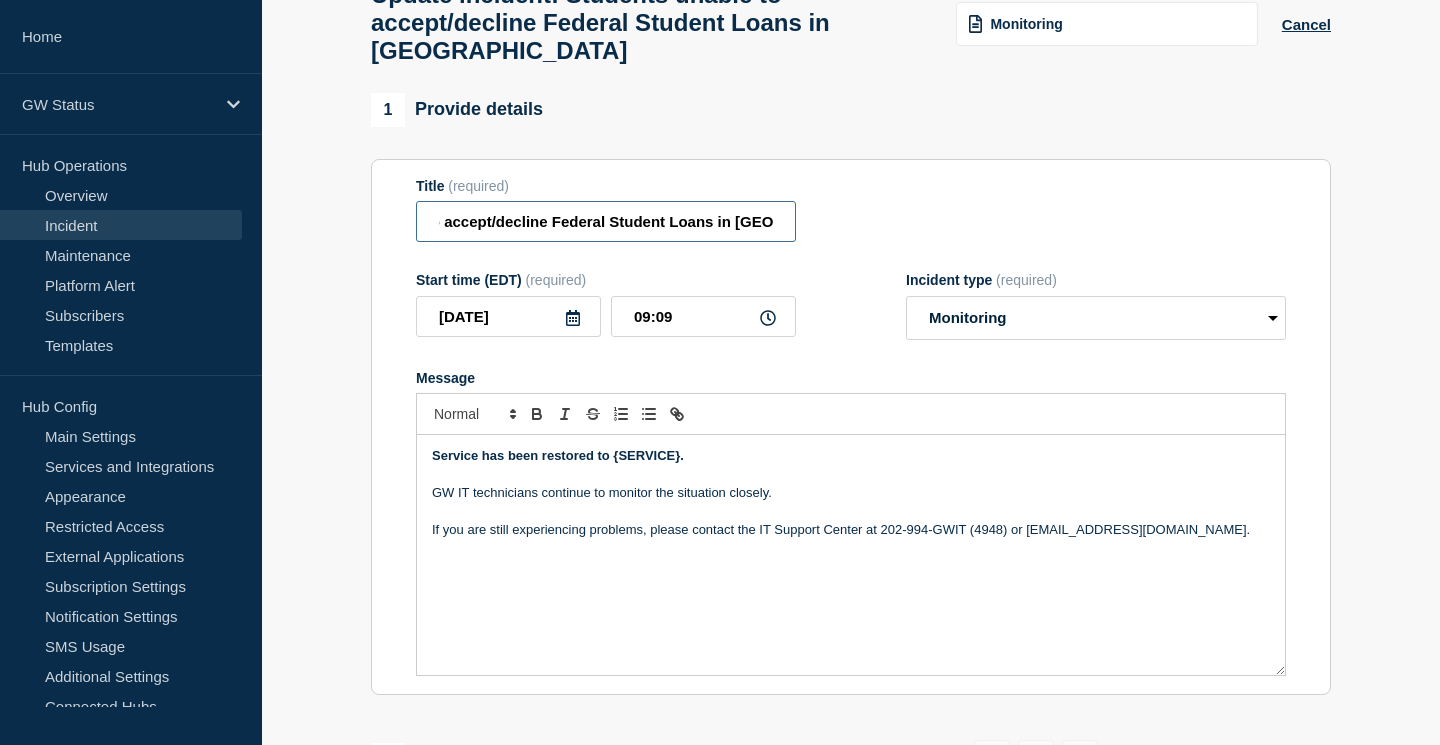 click on "Students unable to accept/decline Federal Student Loans in GWeb" at bounding box center (606, 221) 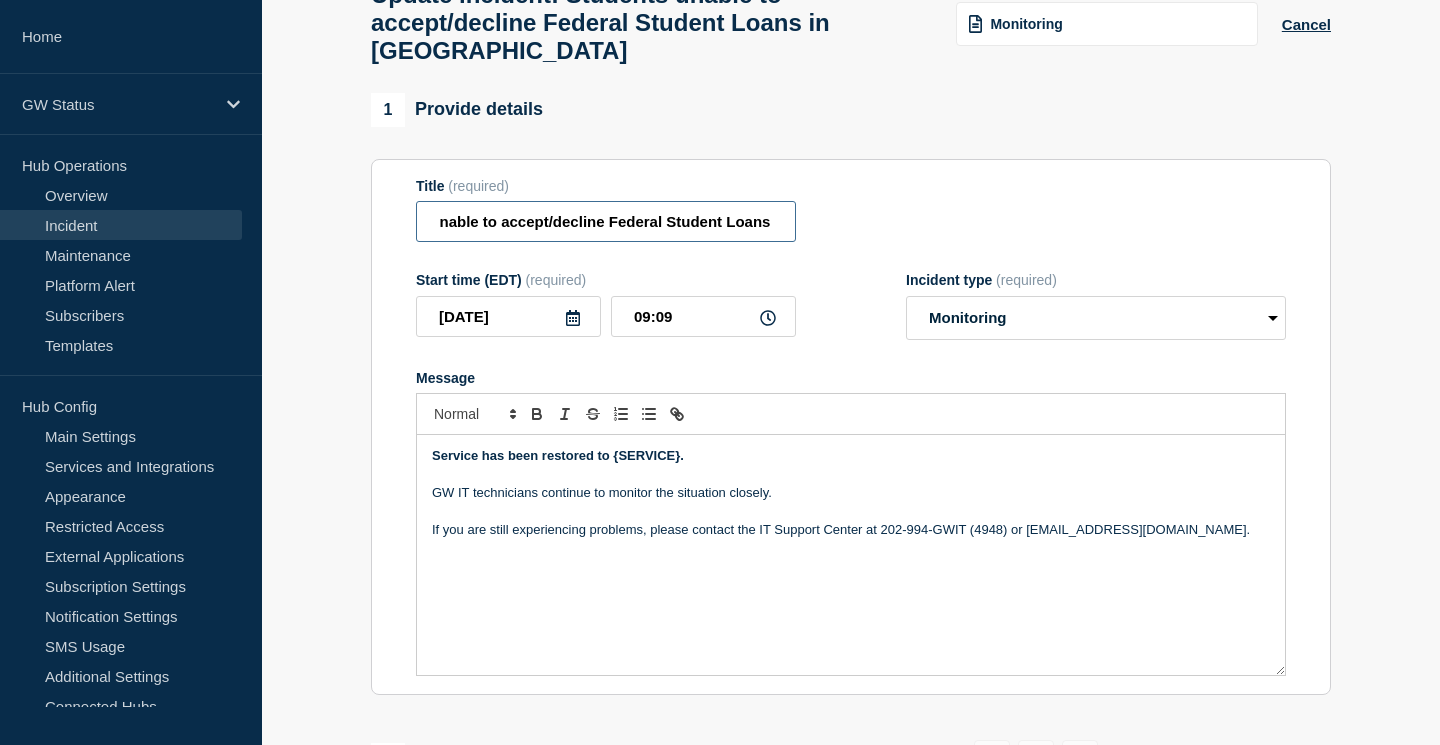 scroll, scrollTop: 0, scrollLeft: 0, axis: both 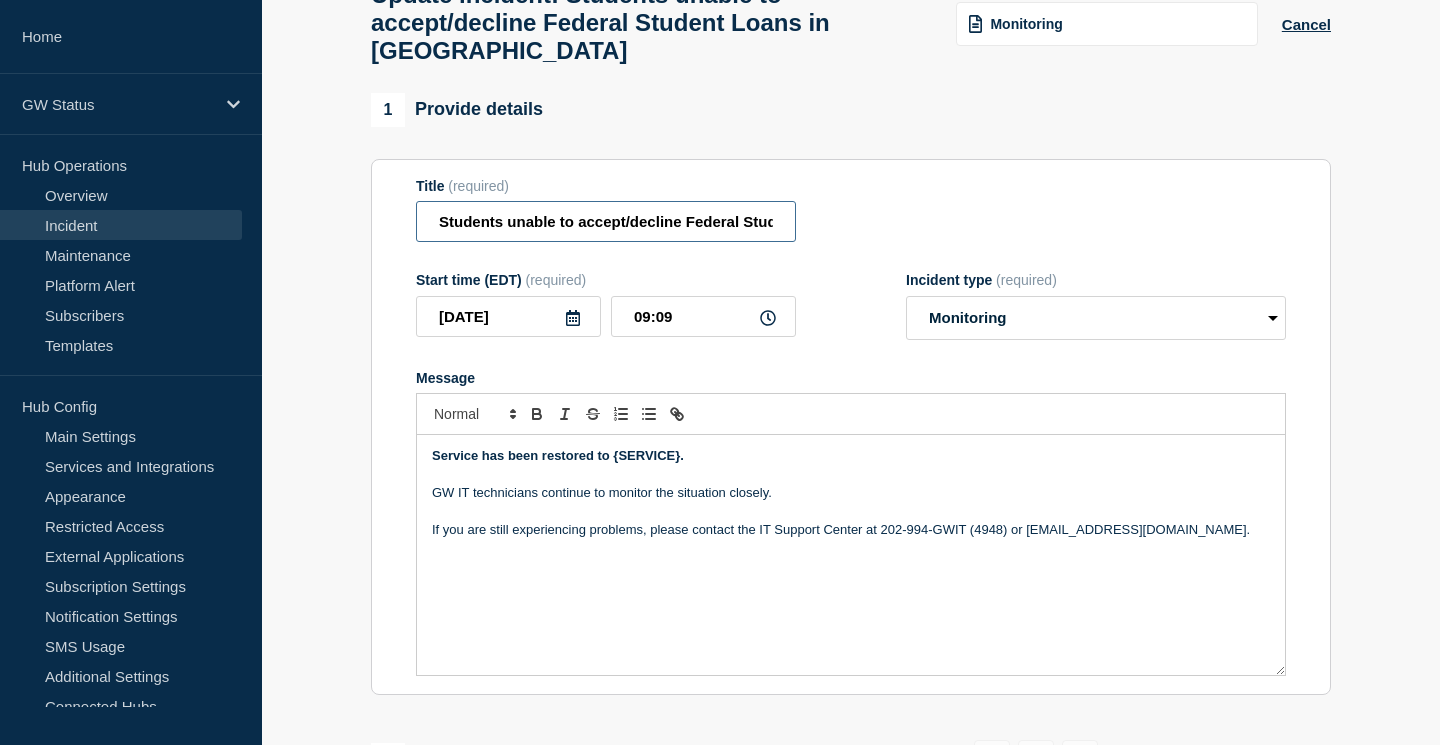 drag, startPoint x: 687, startPoint y: 212, endPoint x: 421, endPoint y: 208, distance: 266.03006 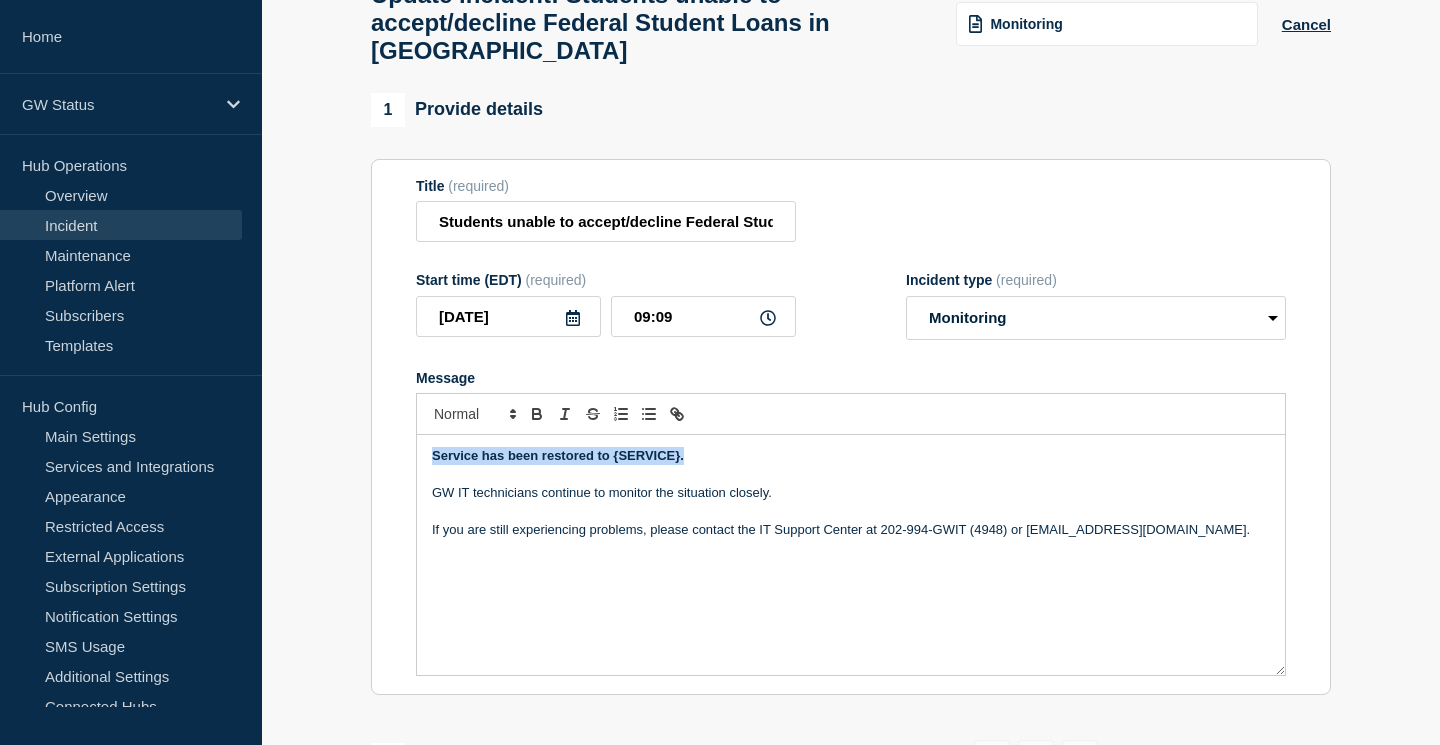 drag, startPoint x: 698, startPoint y: 449, endPoint x: 395, endPoint y: 442, distance: 303.08084 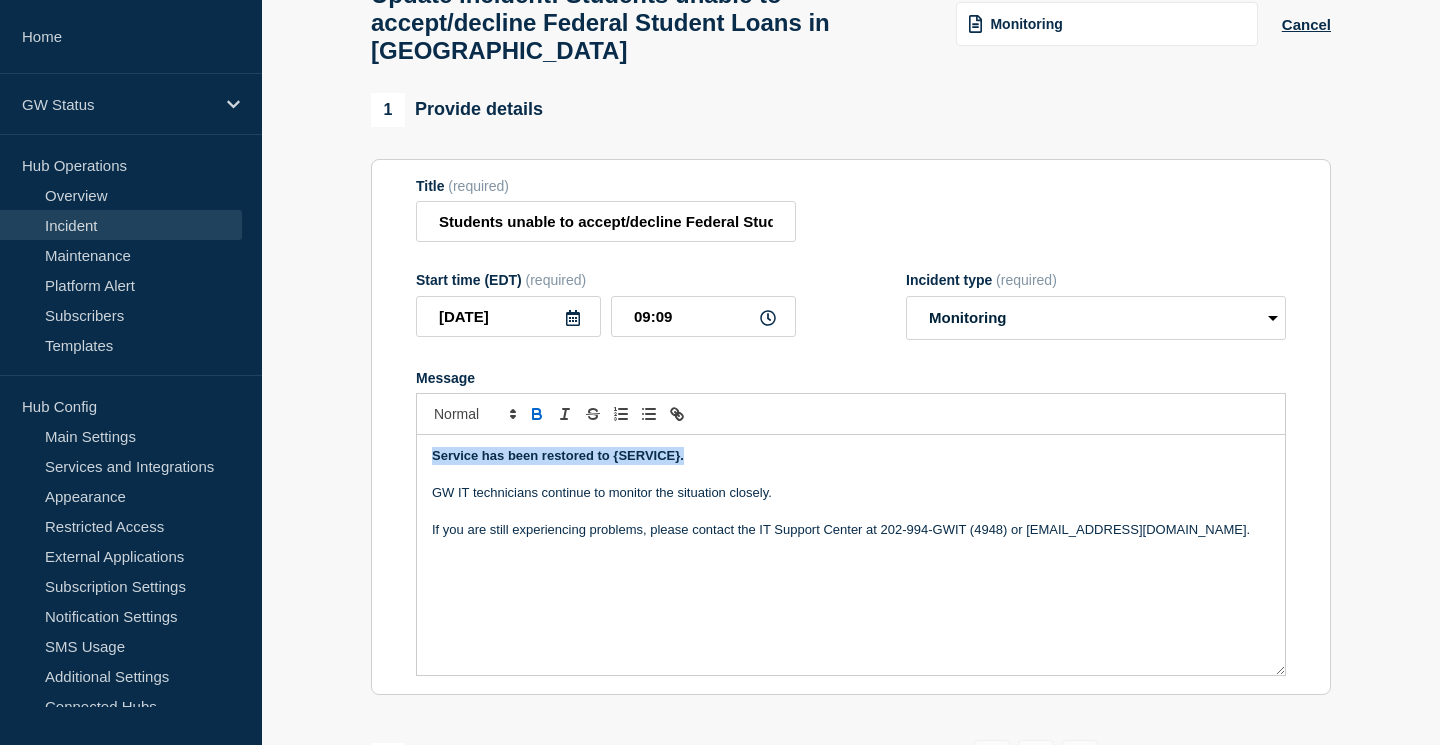 copy on "Service has been restored to {SERVICE}." 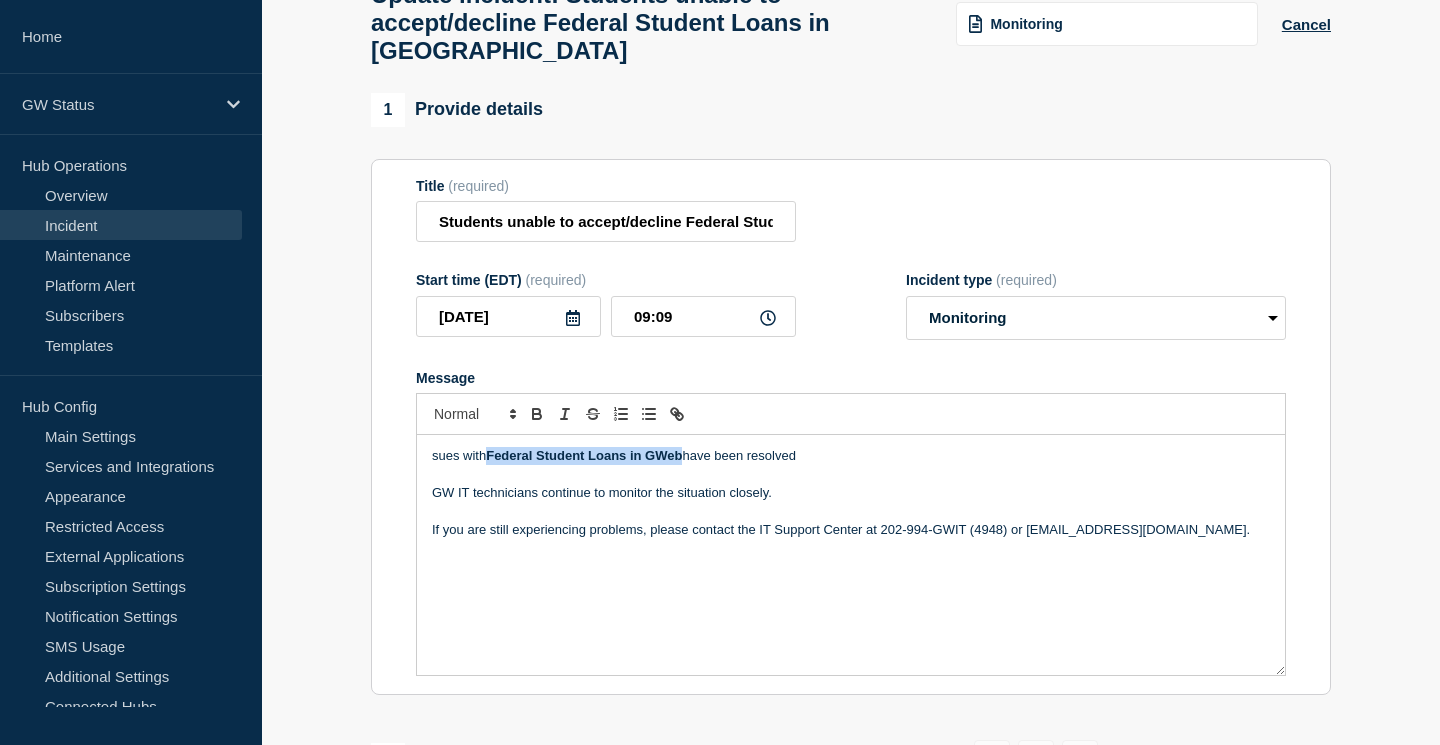 drag, startPoint x: 491, startPoint y: 449, endPoint x: 687, endPoint y: 458, distance: 196.20653 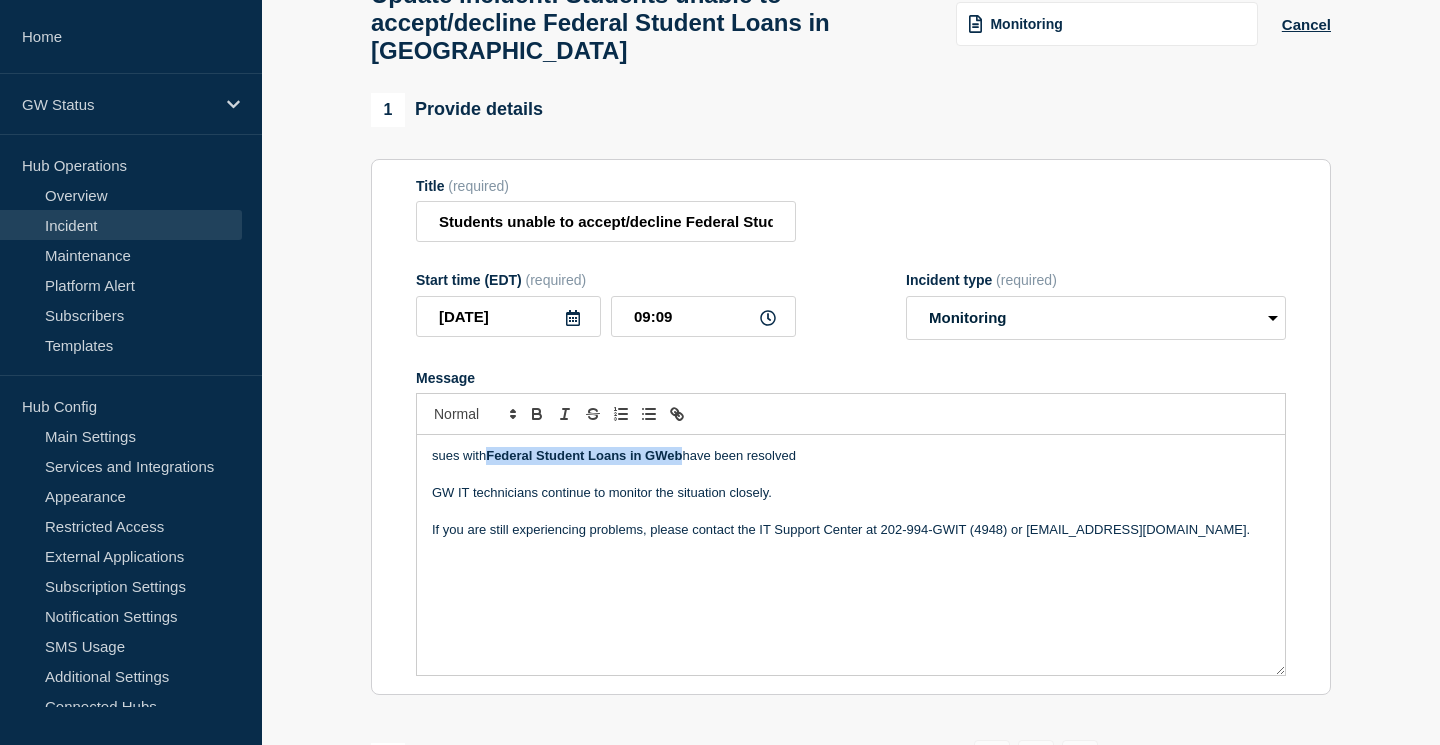 click on "sues with  Federal Student Loans in GWeb  have been resolved" at bounding box center (851, 456) 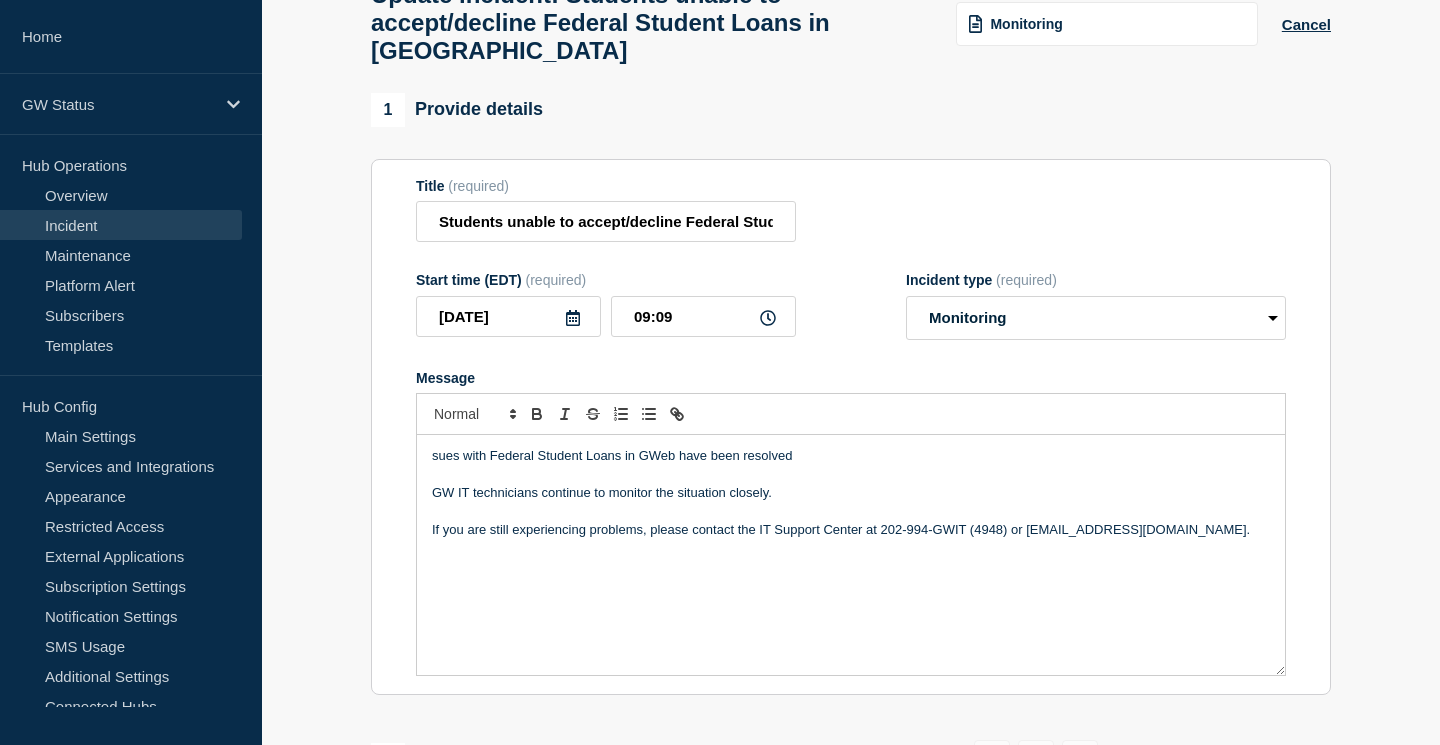 click on "sues with Federal Student Loans in GWeb have been resolved   GW IT technicians continue to monitor the situation closely.   If you are still experiencing problems, please contact the IT Support Center at 202-994-GWIT (4948) or ithelp@gwu.edu." at bounding box center [851, 555] 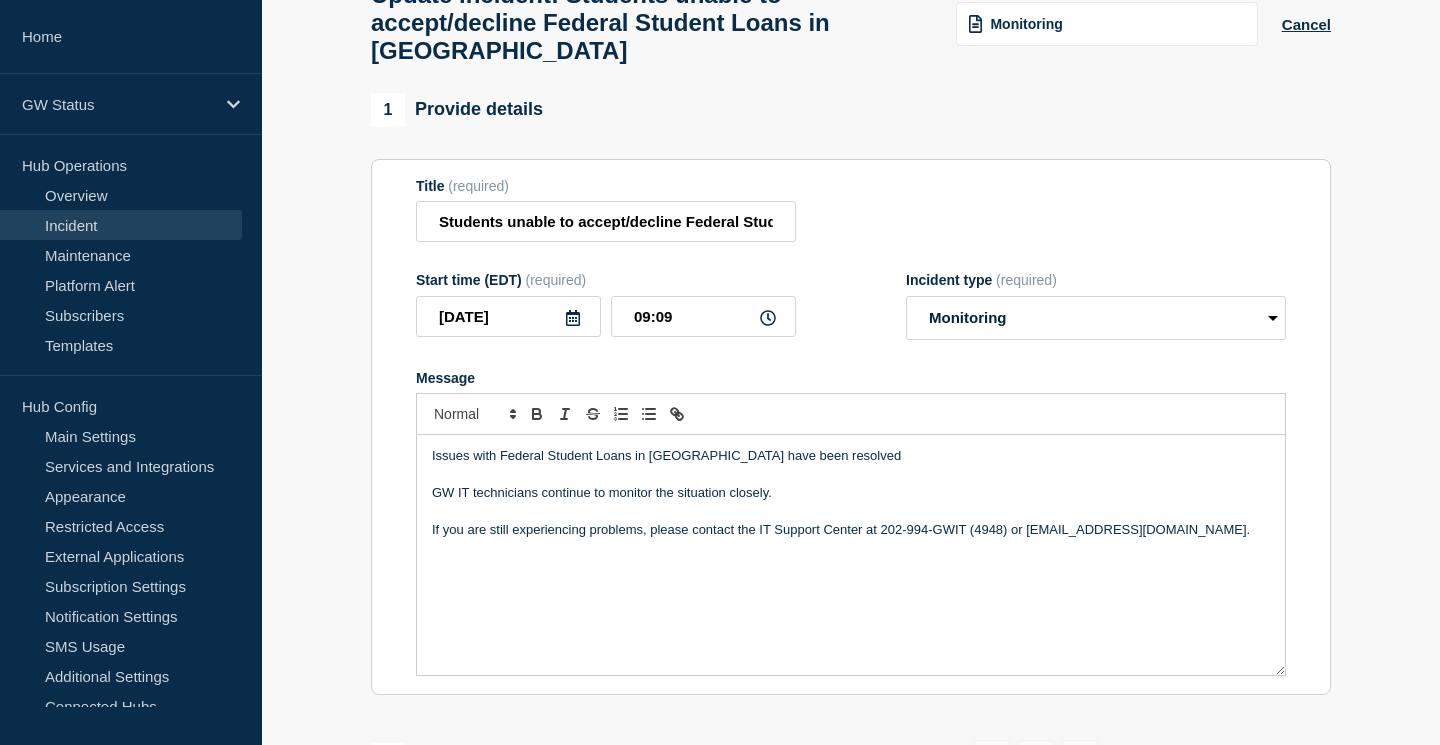 click on "Issues with Federal Student Loans in GWeb have been resolved" at bounding box center [851, 456] 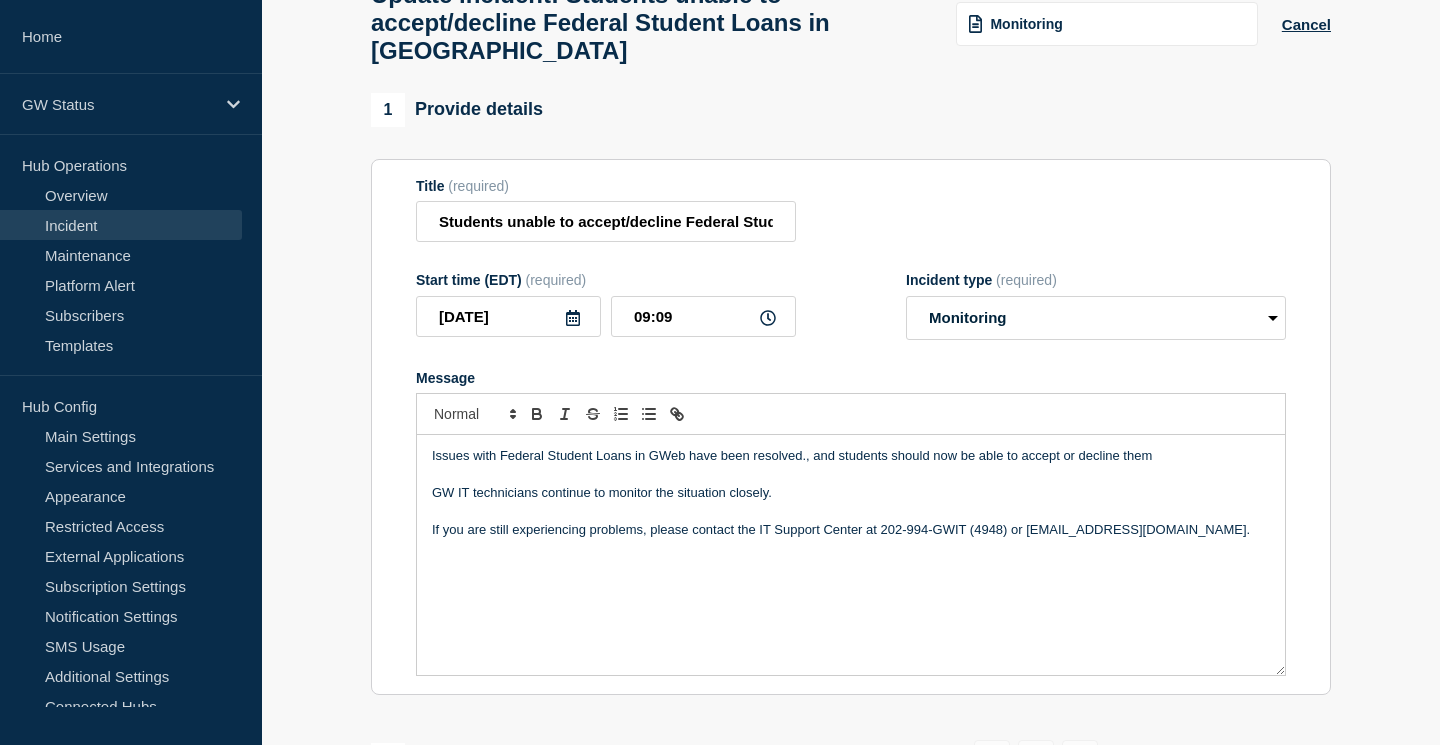 click on "Issues with Federal Student Loans in GWeb have been resolved., and students should now be able to accept or decline them" at bounding box center [851, 456] 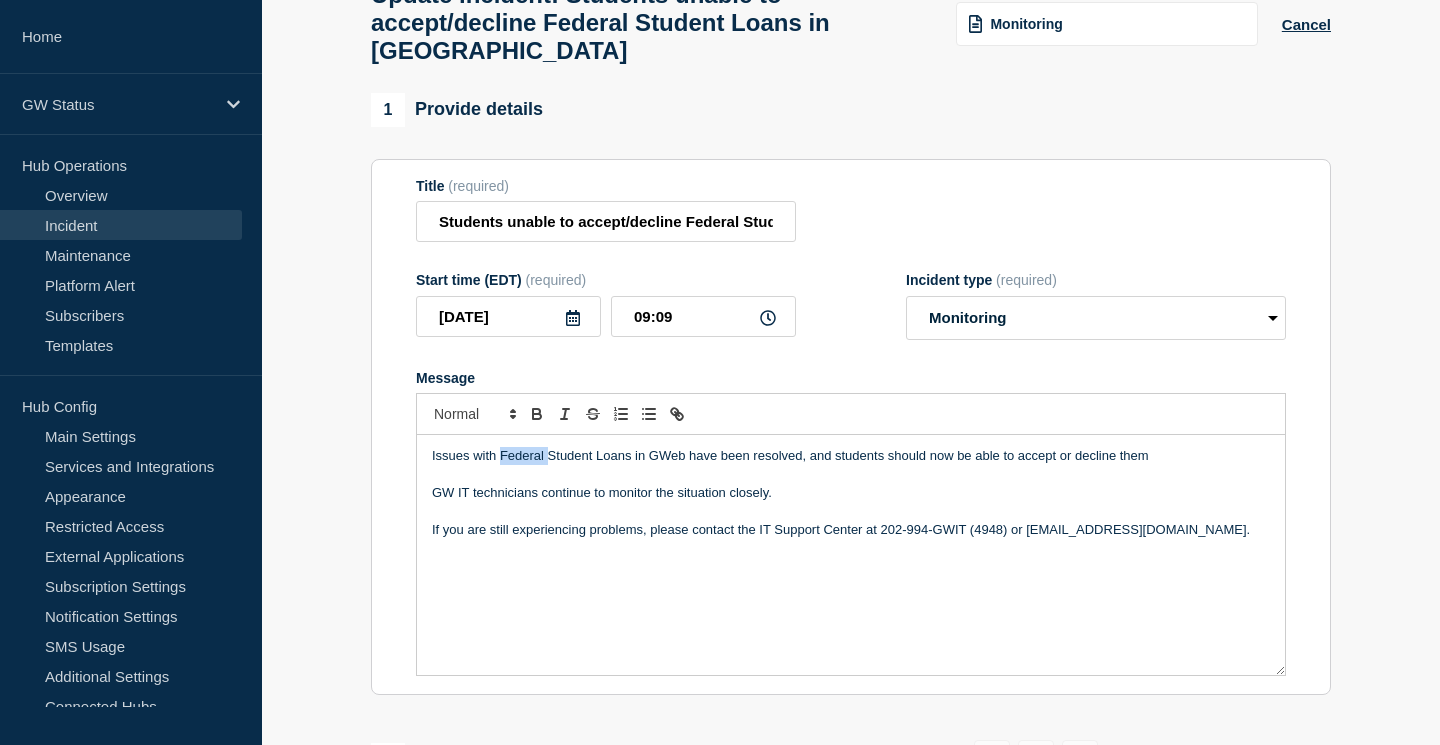 drag, startPoint x: 500, startPoint y: 452, endPoint x: 546, endPoint y: 452, distance: 46 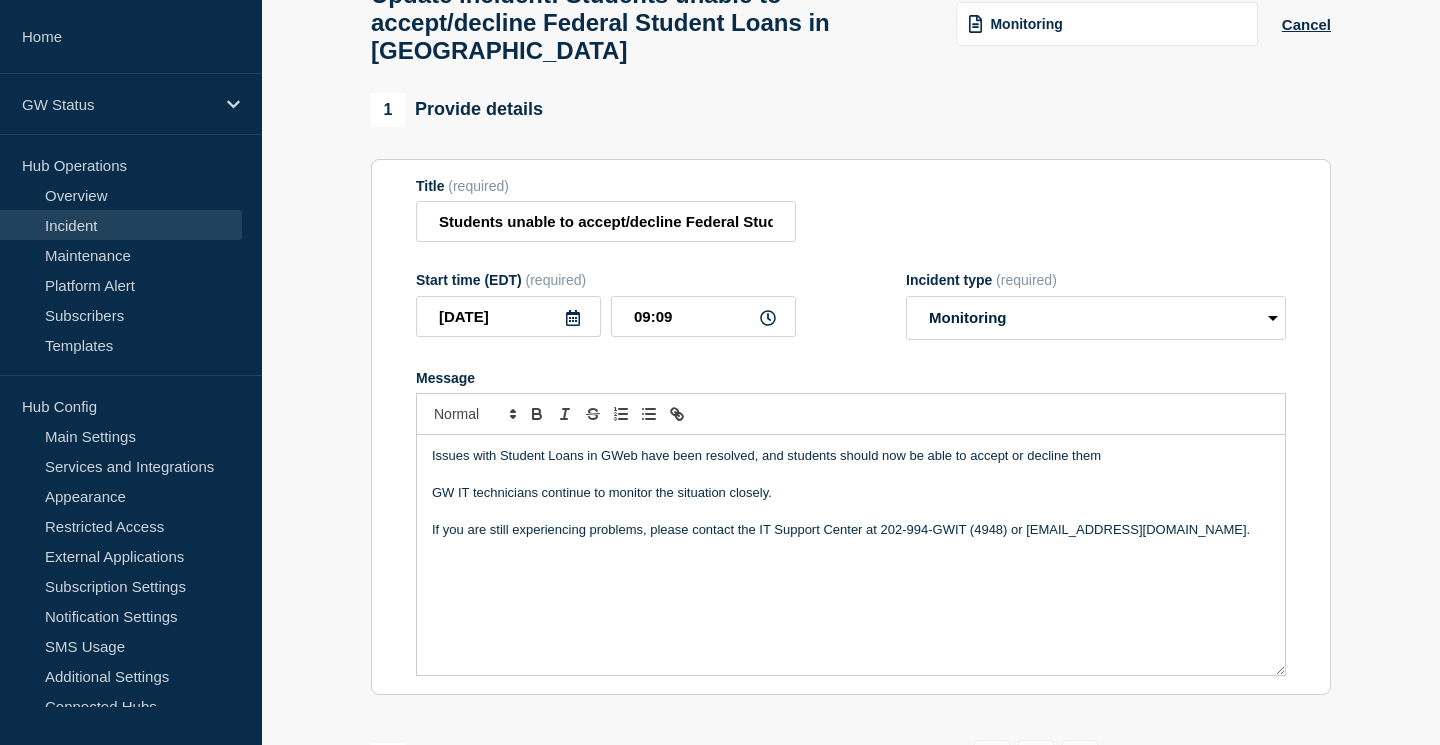click on "Issues with Student Loans in GWeb have been resolved, and students should now be able to accept or decline them   GW IT technicians continue to monitor the situation closely.   If you are still experiencing problems, please contact the IT Support Center at 202-994-GWIT (4948) or ithelp@gwu.edu." at bounding box center (851, 555) 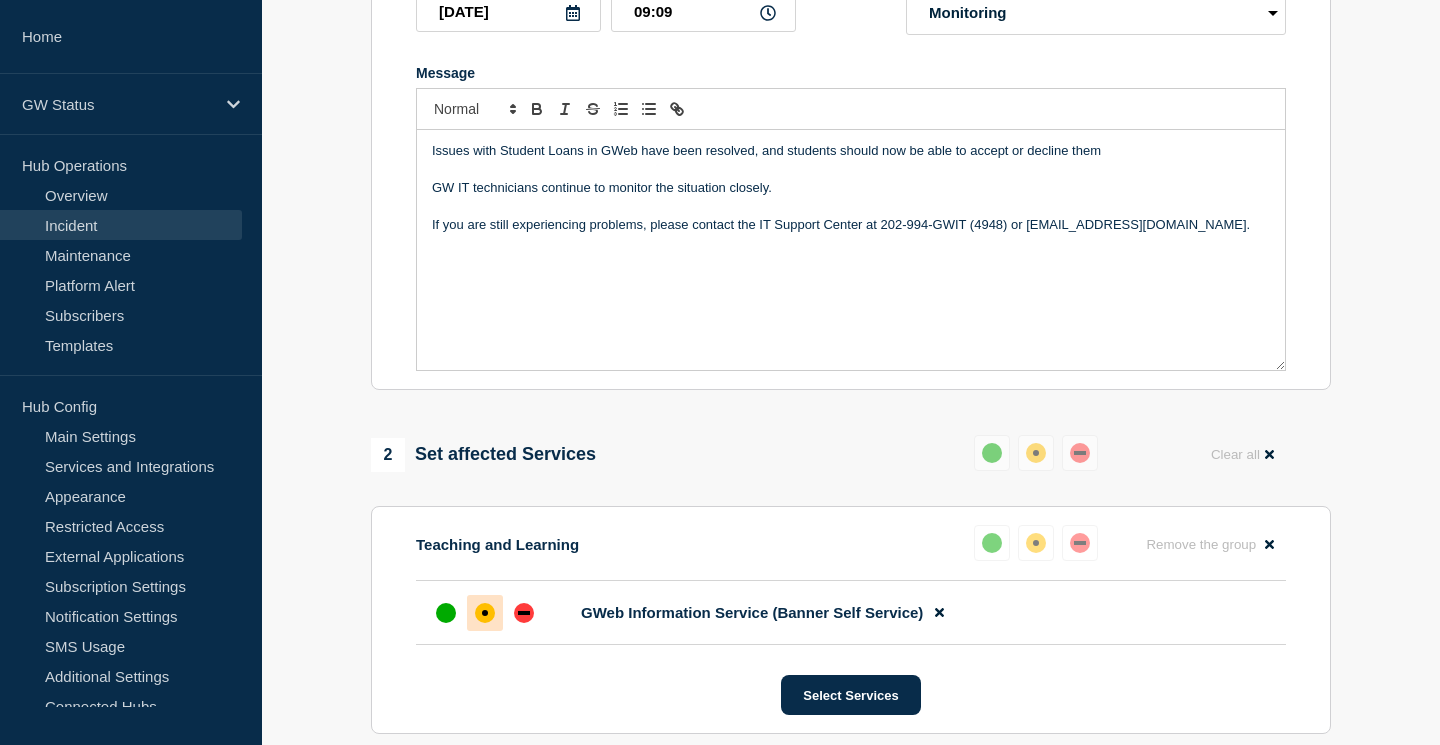 scroll, scrollTop: 733, scrollLeft: 0, axis: vertical 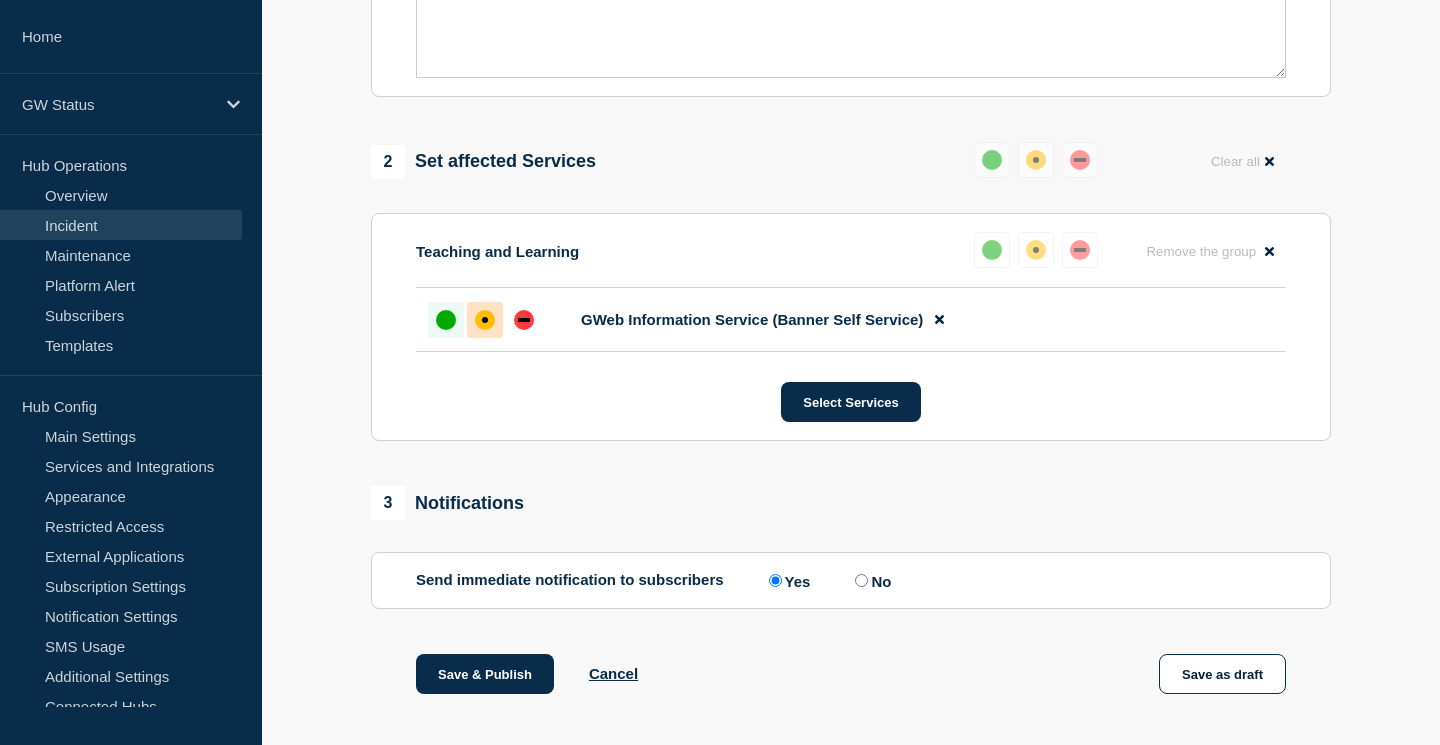 click at bounding box center (446, 320) 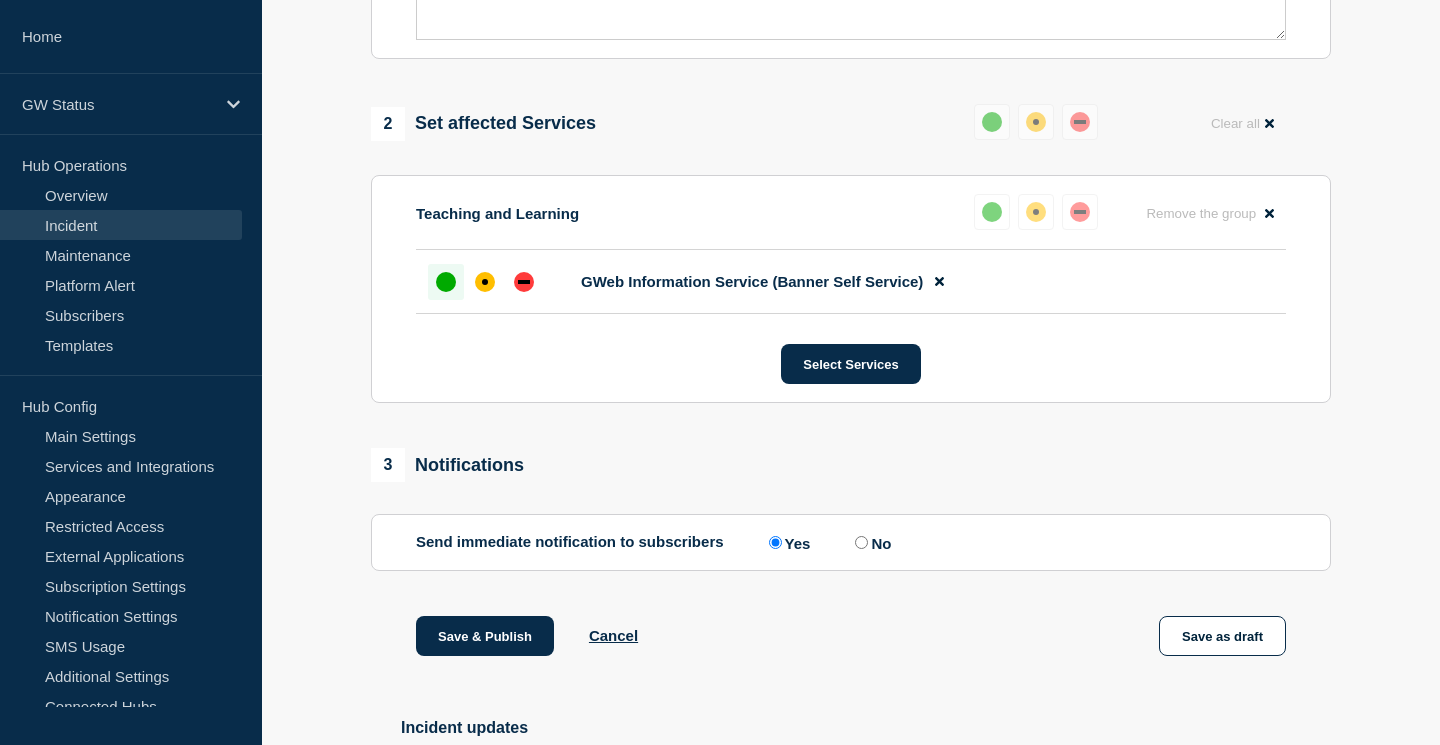 scroll, scrollTop: 792, scrollLeft: 0, axis: vertical 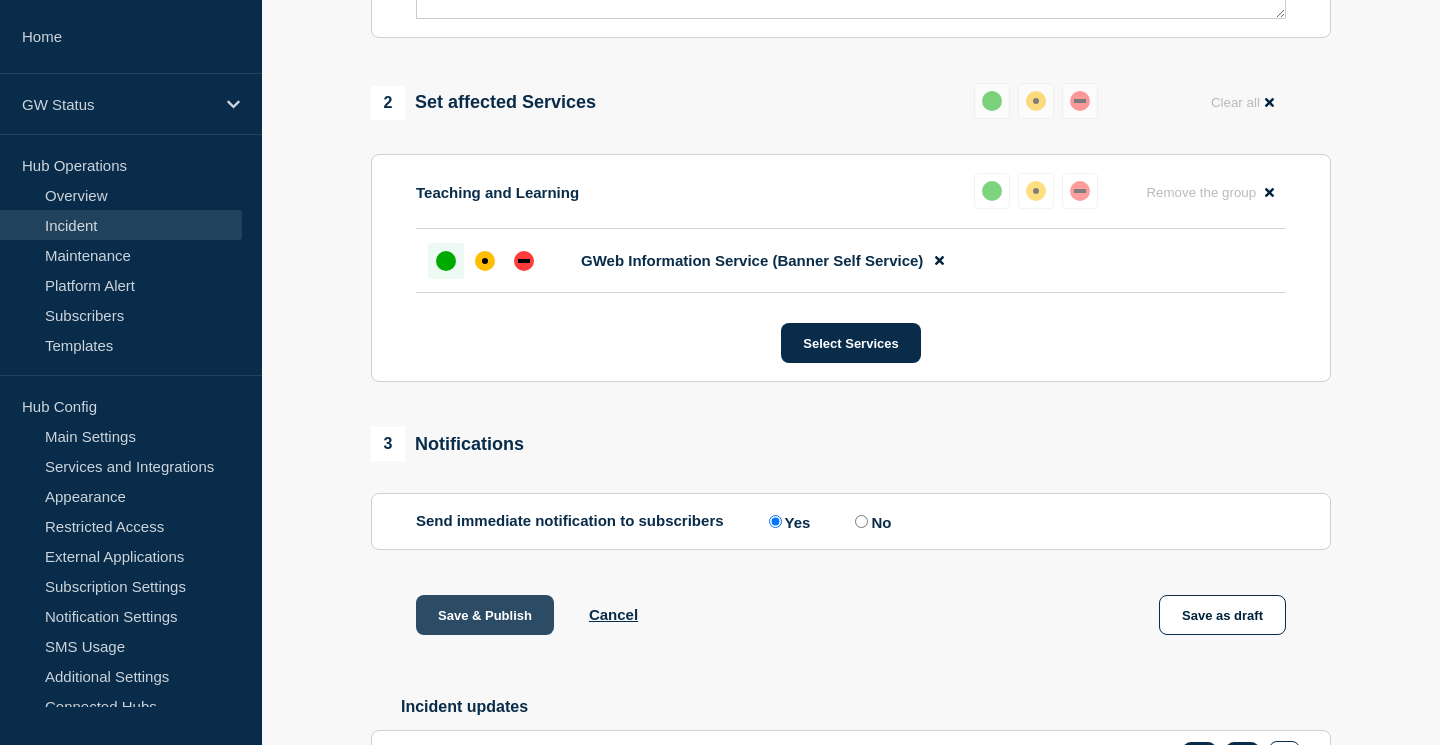 click on "Save & Publish" at bounding box center (485, 615) 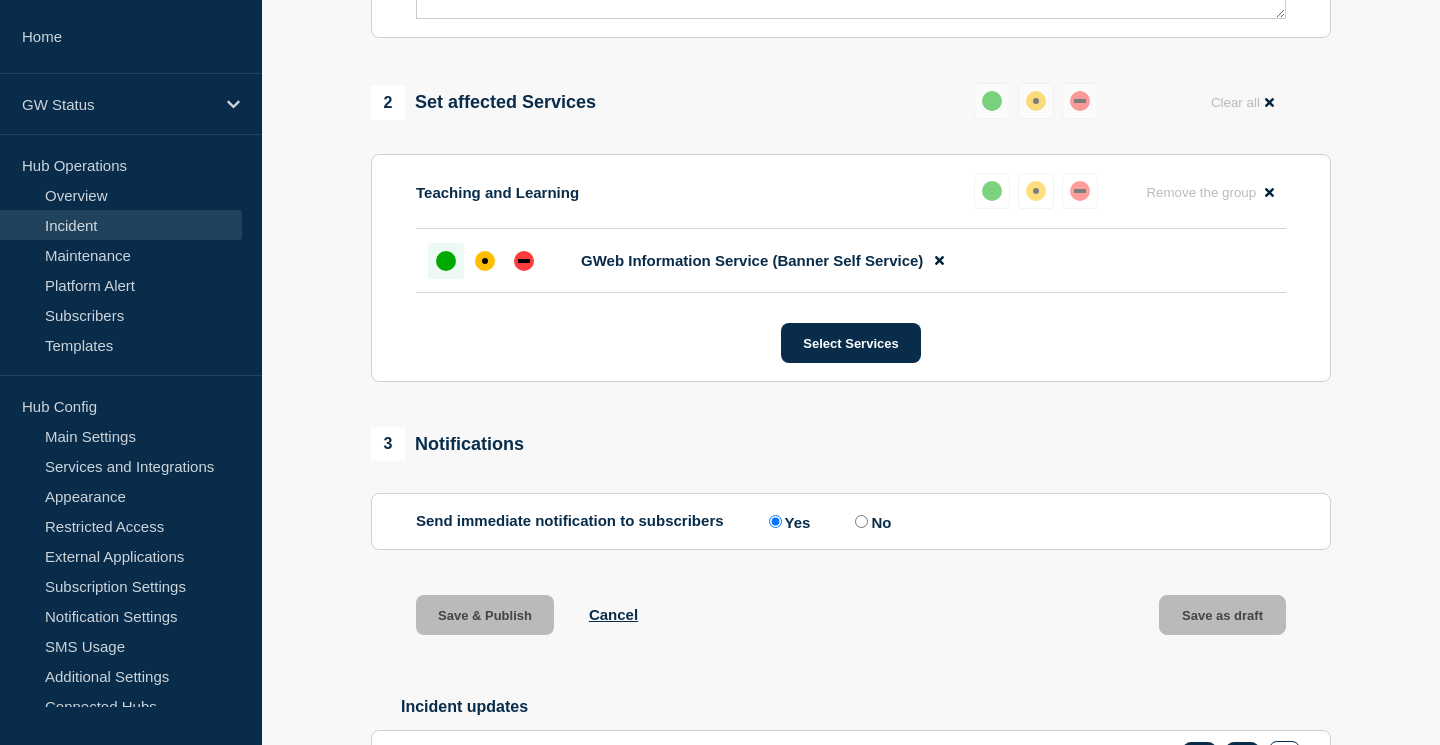 scroll, scrollTop: 0, scrollLeft: 0, axis: both 